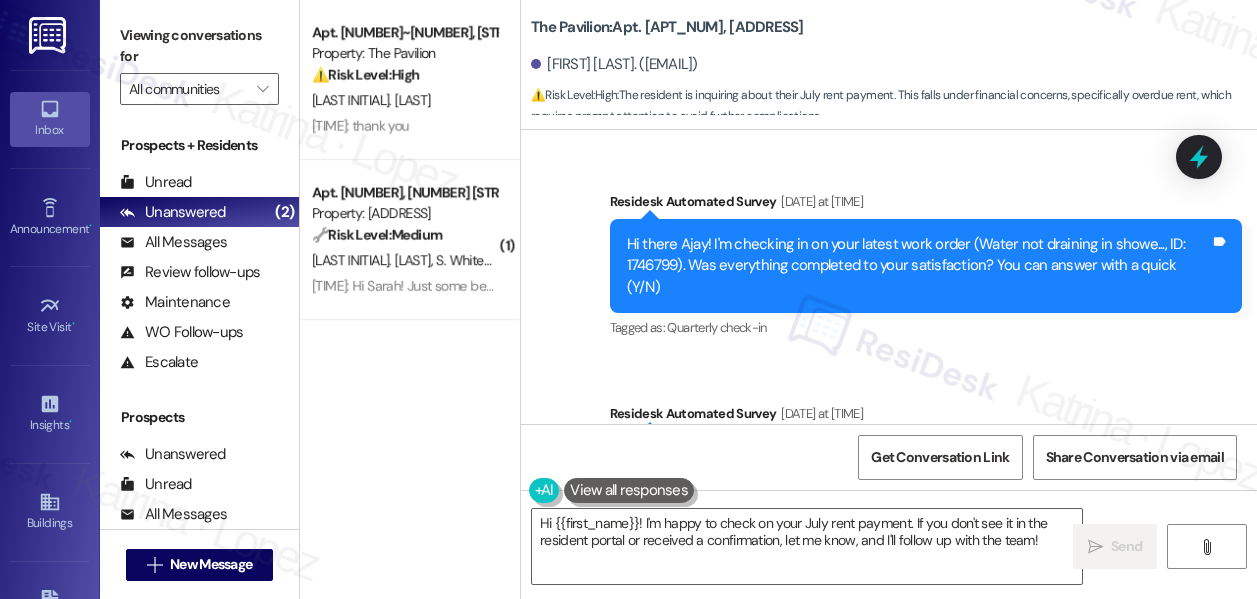 scroll, scrollTop: 0, scrollLeft: 0, axis: both 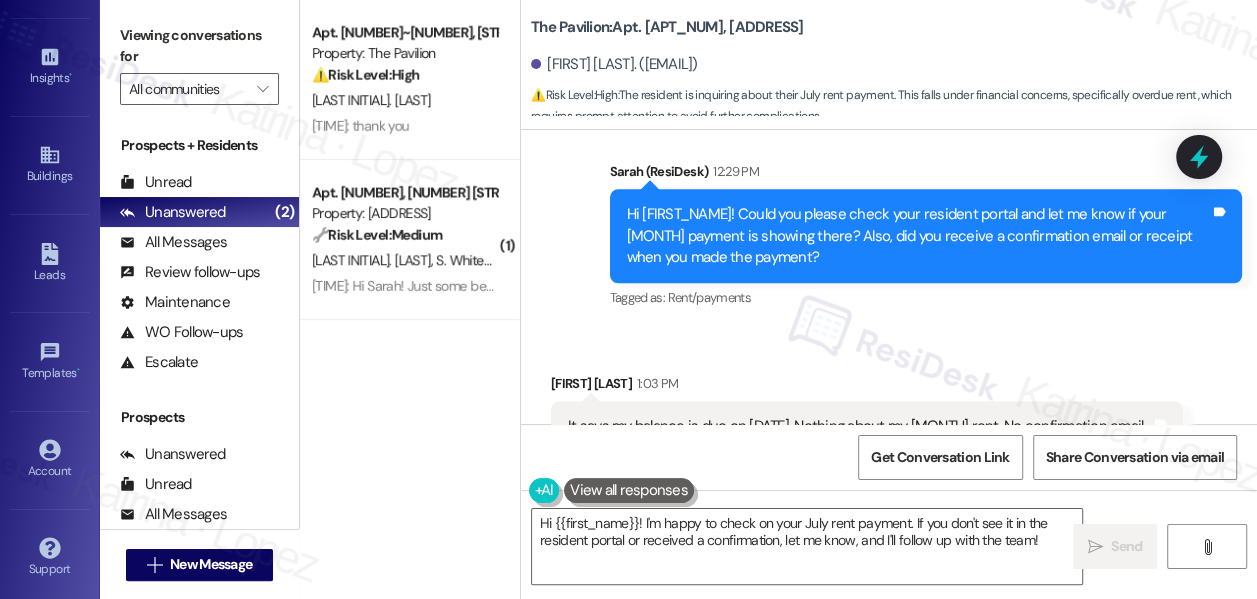 click on "It says my balance is due on [DATE]. Nothing about my [MONTH] rent. No confirmation email or receipt" at bounding box center [859, 437] 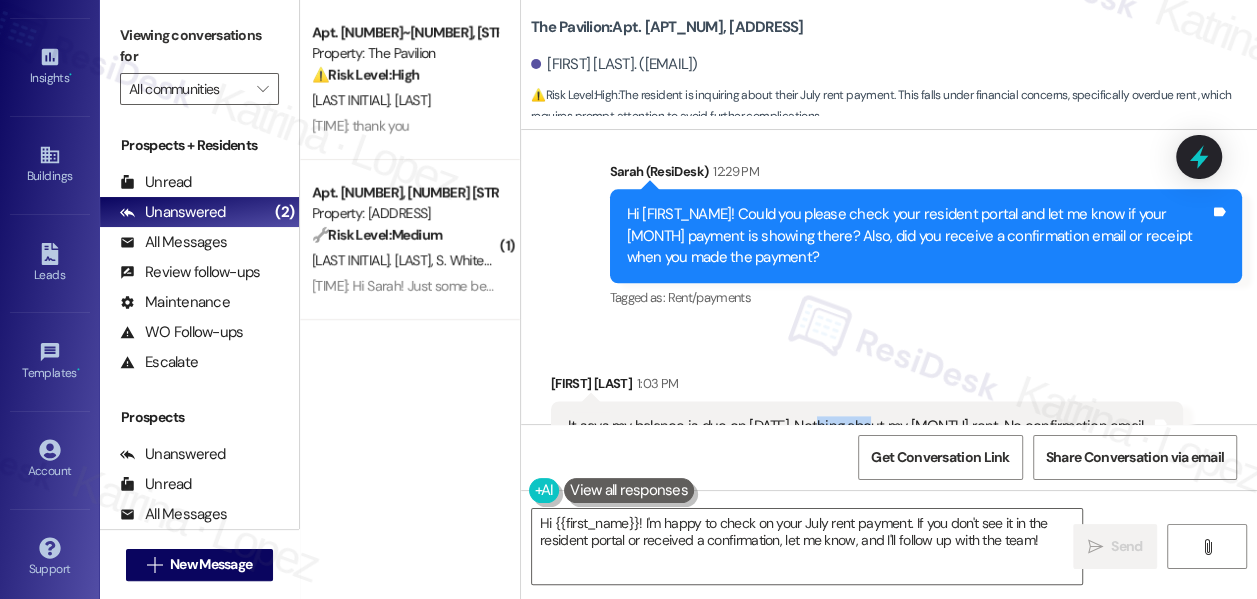 click on "It says my balance is due on [DATE]. Nothing about my [MONTH] rent. No confirmation email or receipt" at bounding box center [859, 437] 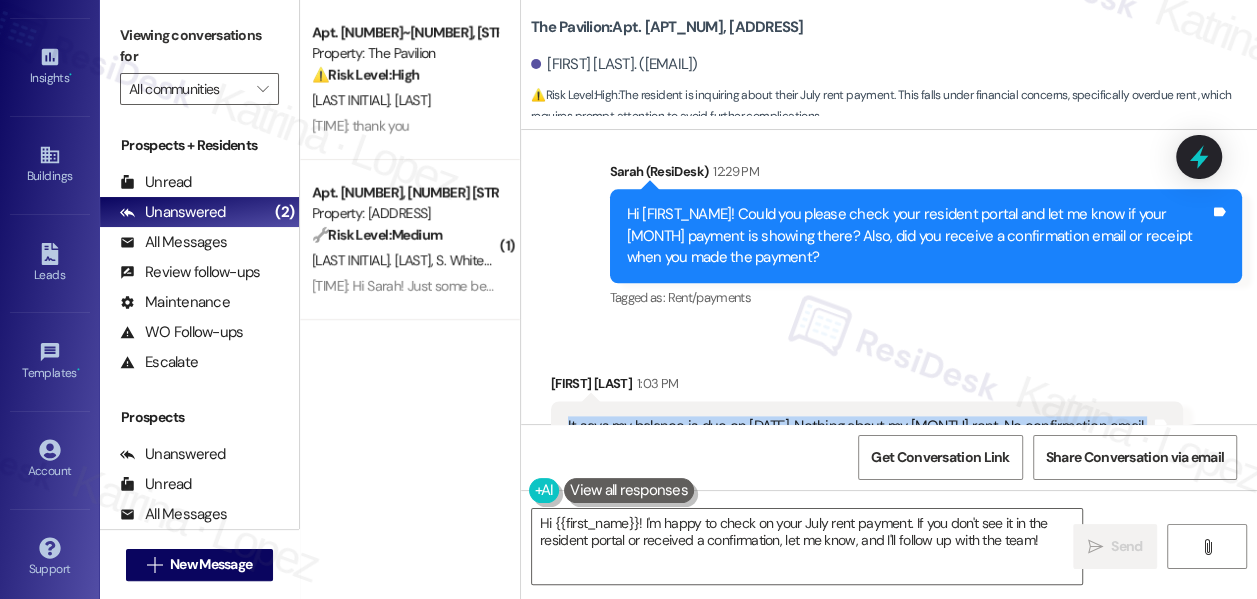 click on "It says my balance is due on [DATE]. Nothing about my [MONTH] rent. No confirmation email or receipt" at bounding box center [859, 437] 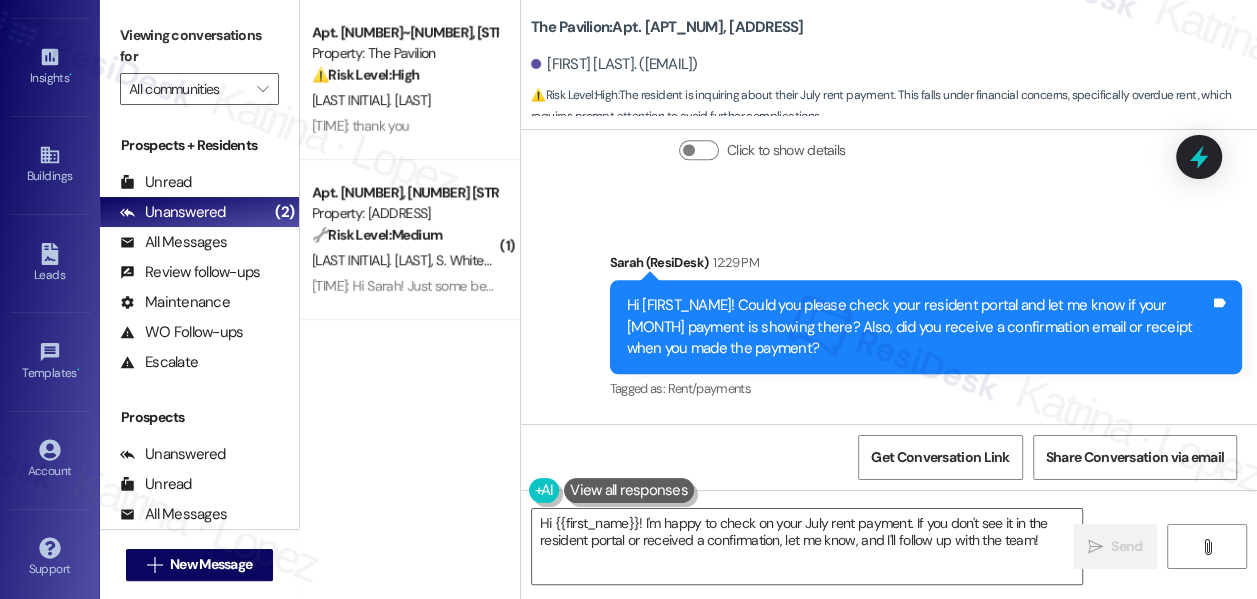 click on "Hi [FIRST_NAME]! Could you please check your resident portal and let me know if your [MONTH] payment is showing there? Also, did you receive a confirmation email or receipt when you made the payment?" at bounding box center [918, 327] 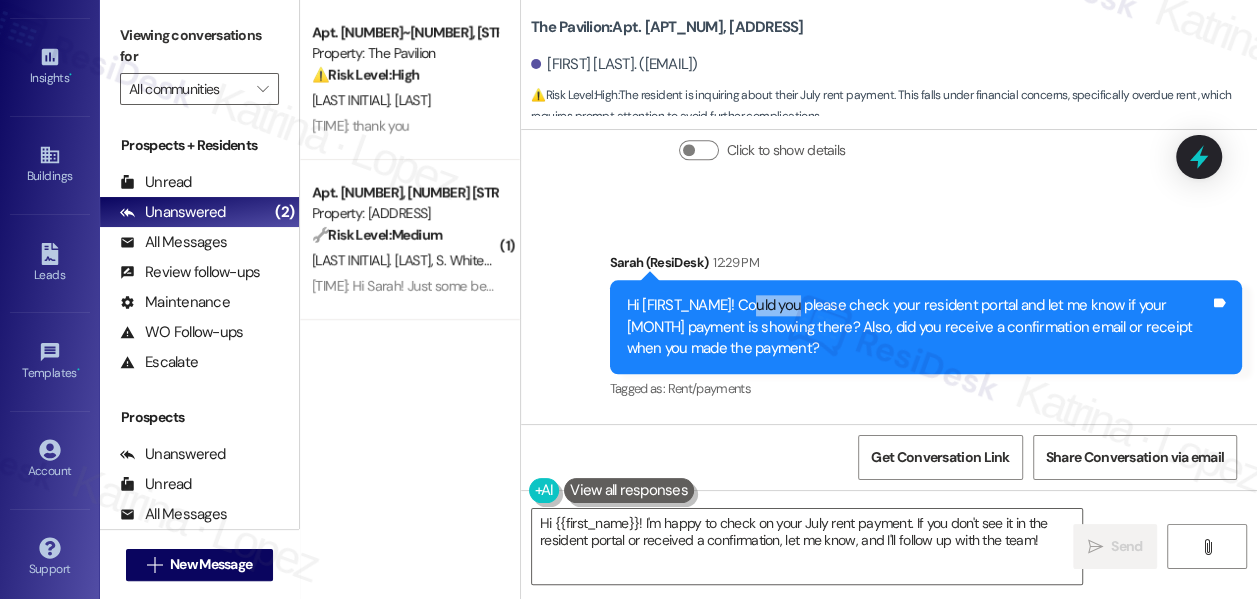 click on "Hi [FIRST_NAME]! Could you please check your resident portal and let me know if your [MONTH] payment is showing there? Also, did you receive a confirmation email or receipt when you made the payment?" at bounding box center [918, 327] 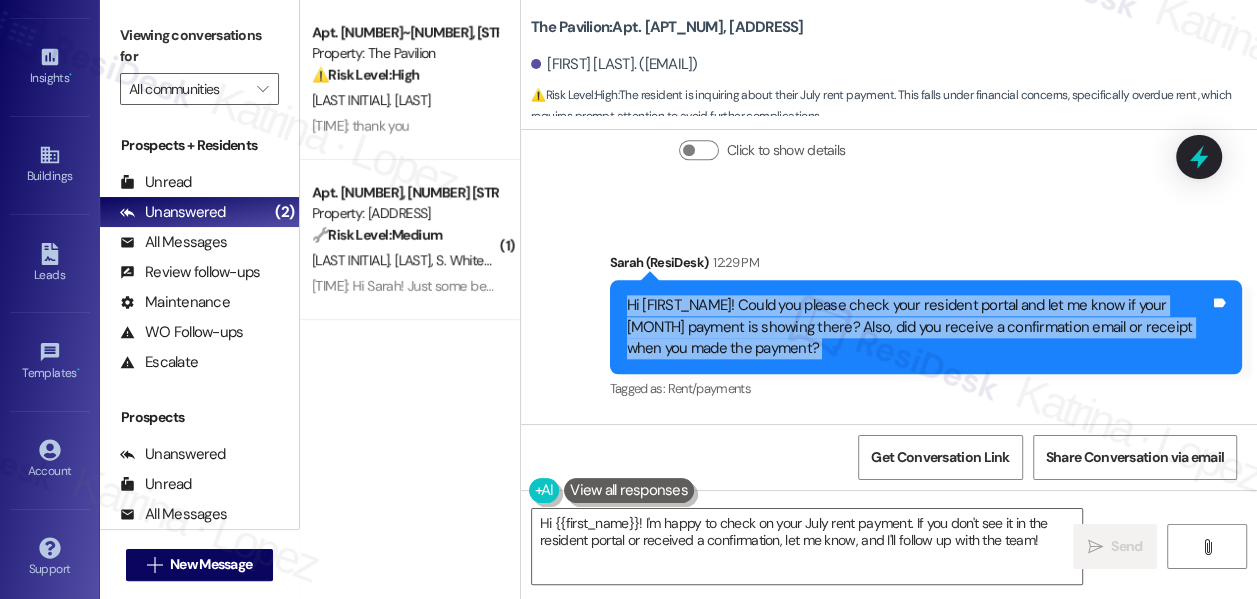 click on "Hi [FIRST_NAME]! Could you please check your resident portal and let me know if your [MONTH] payment is showing there? Also, did you receive a confirmation email or receipt when you made the payment?" at bounding box center [918, 327] 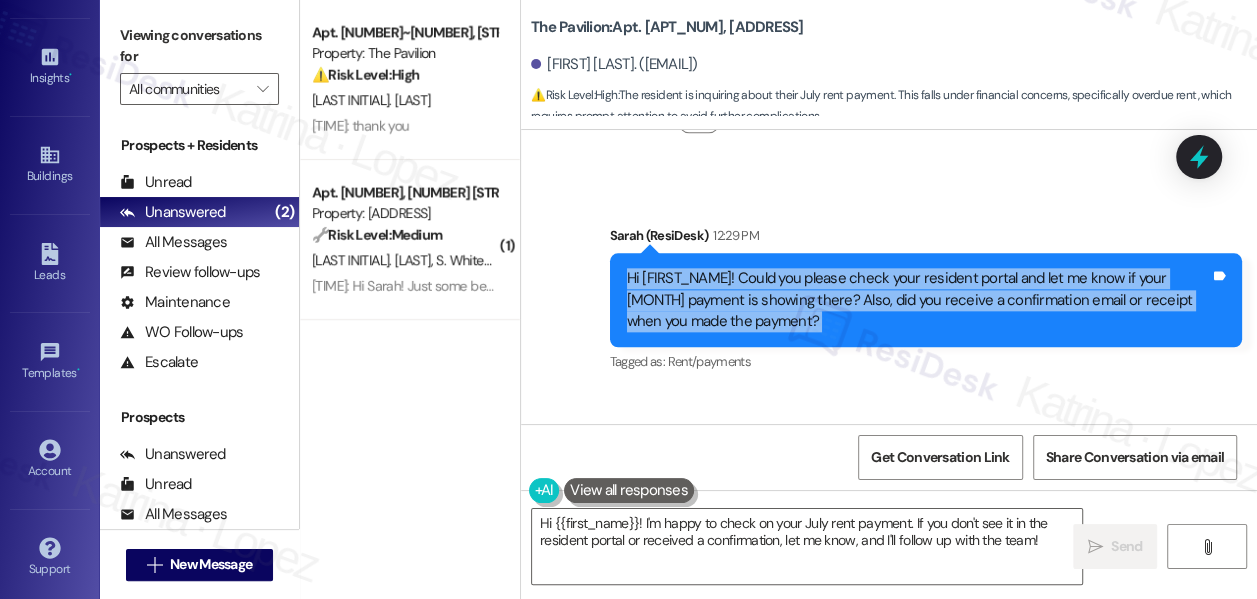 scroll, scrollTop: 10689, scrollLeft: 0, axis: vertical 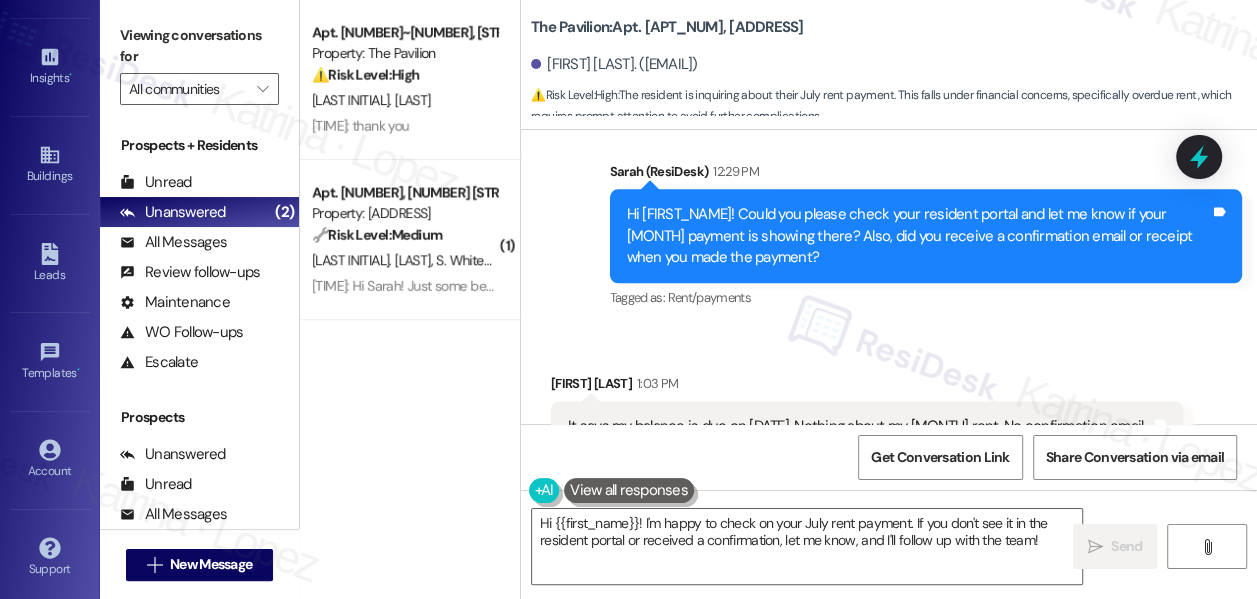 click on "It says my balance is due on [DATE]. Nothing about my [MONTH] rent. No confirmation email or receipt" at bounding box center [859, 437] 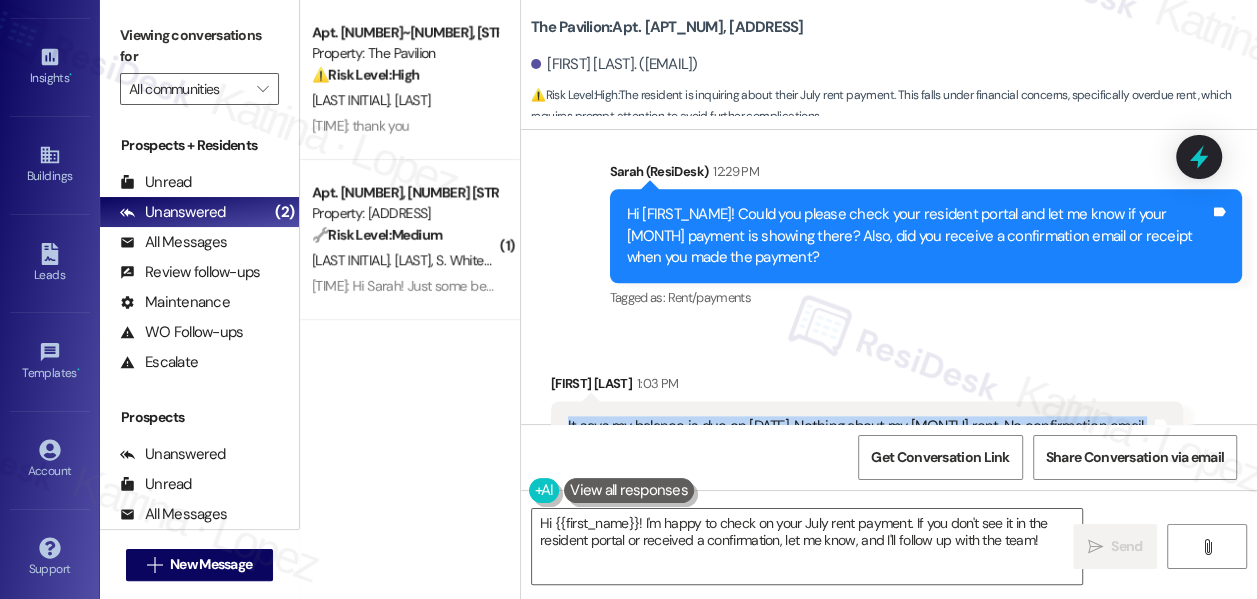 click on "It says my balance is due on [DATE]. Nothing about my [MONTH] rent. No confirmation email or receipt" at bounding box center [859, 437] 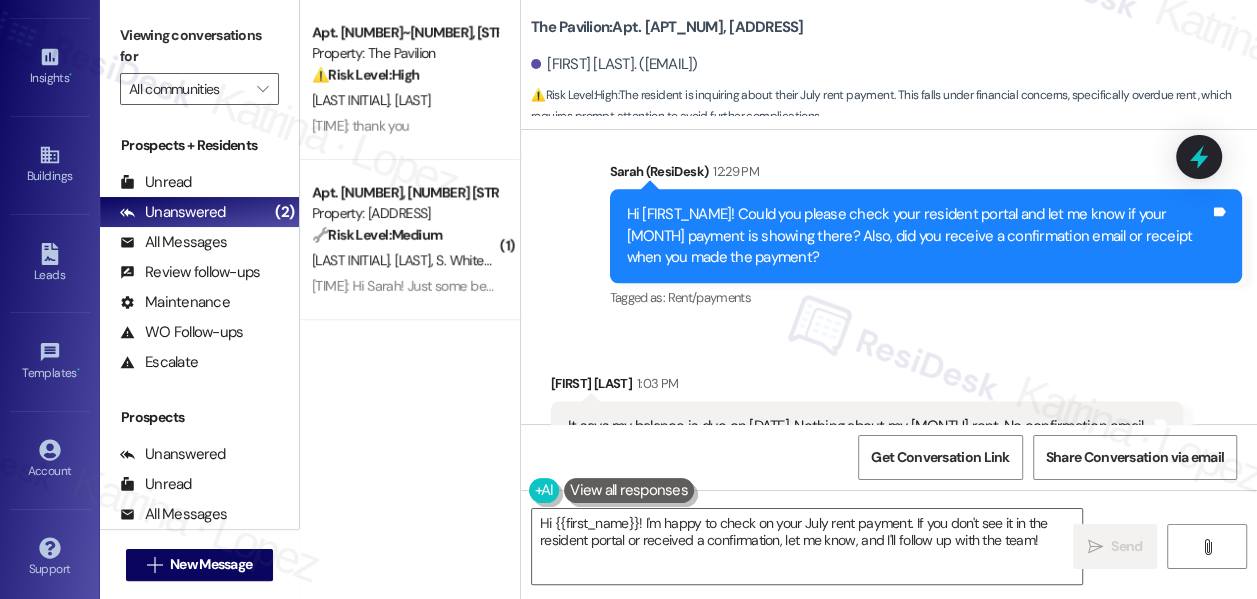 click on "[FIRST] [LAST] [TIME]" at bounding box center (867, 387) 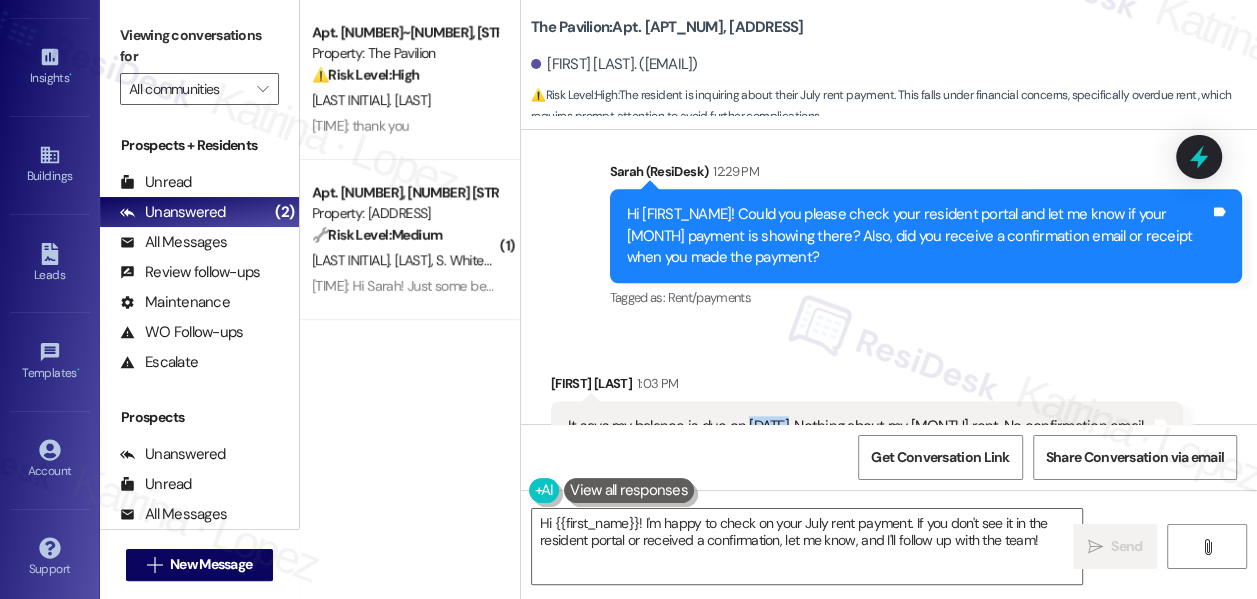 click on "It says my balance is due on [DATE]. Nothing about my [MONTH] rent. No confirmation email or receipt" at bounding box center [859, 437] 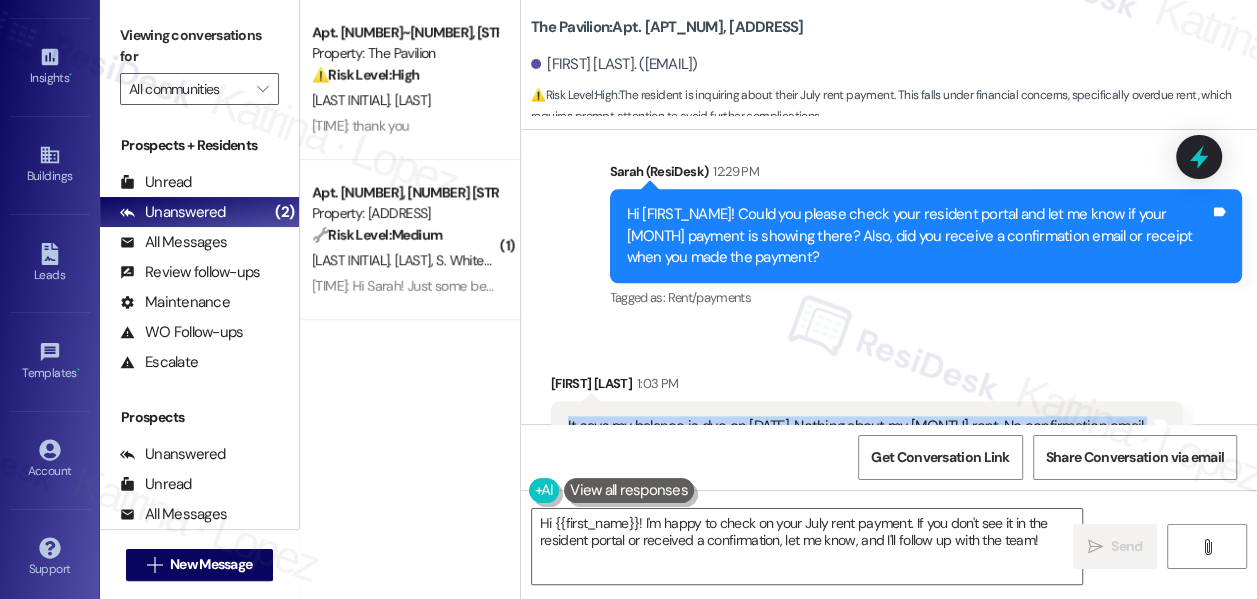 click on "It says my balance is due on [DATE]. Nothing about my [MONTH] rent. No confirmation email or receipt" at bounding box center (859, 437) 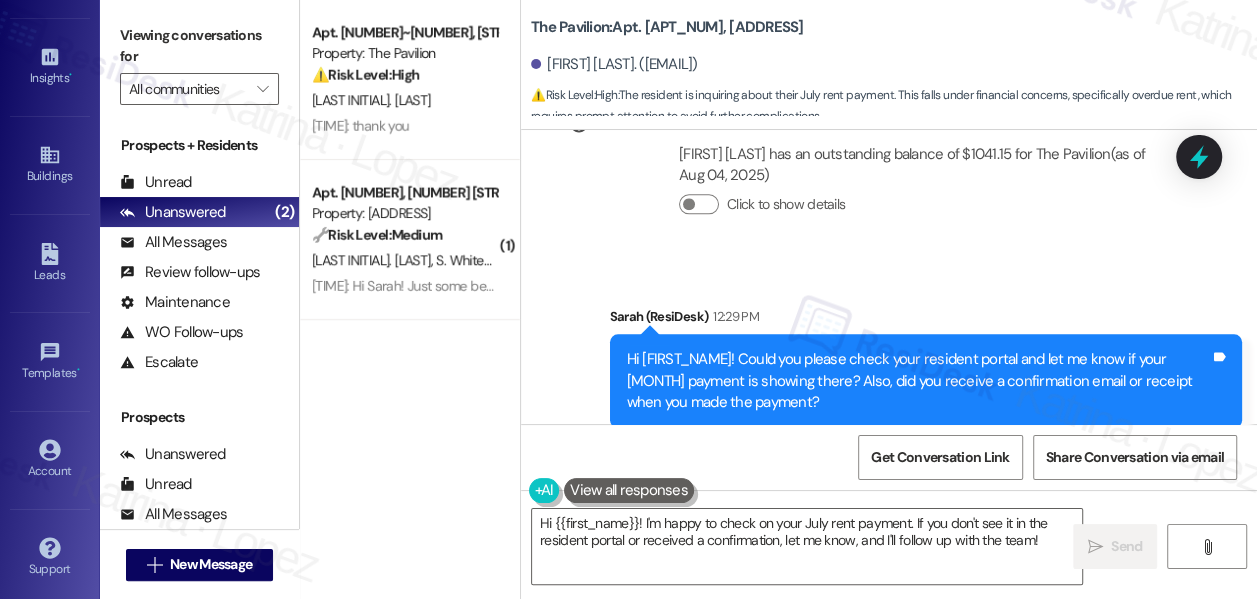scroll, scrollTop: 10416, scrollLeft: 0, axis: vertical 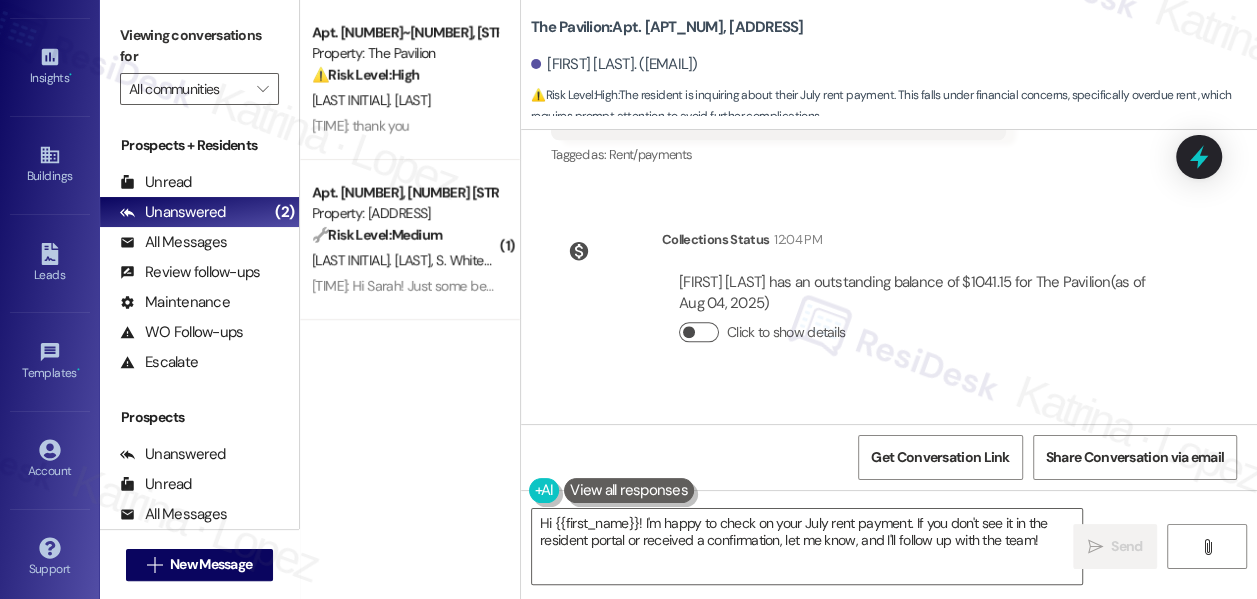 click on "Click to show details" at bounding box center [699, 332] 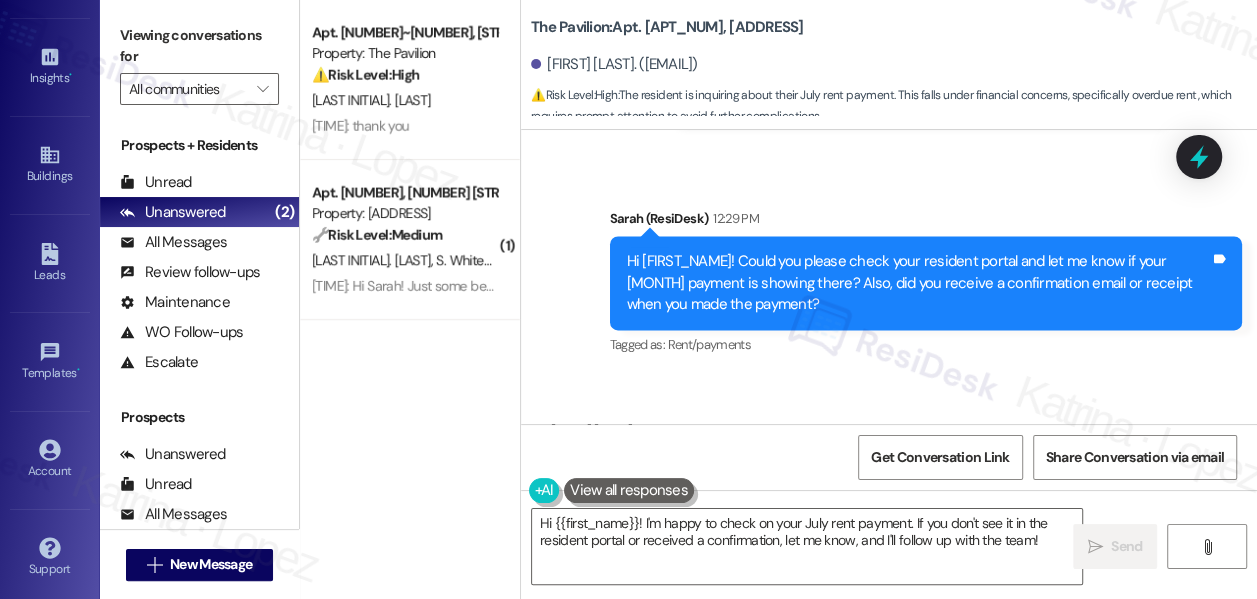 scroll, scrollTop: 10989, scrollLeft: 0, axis: vertical 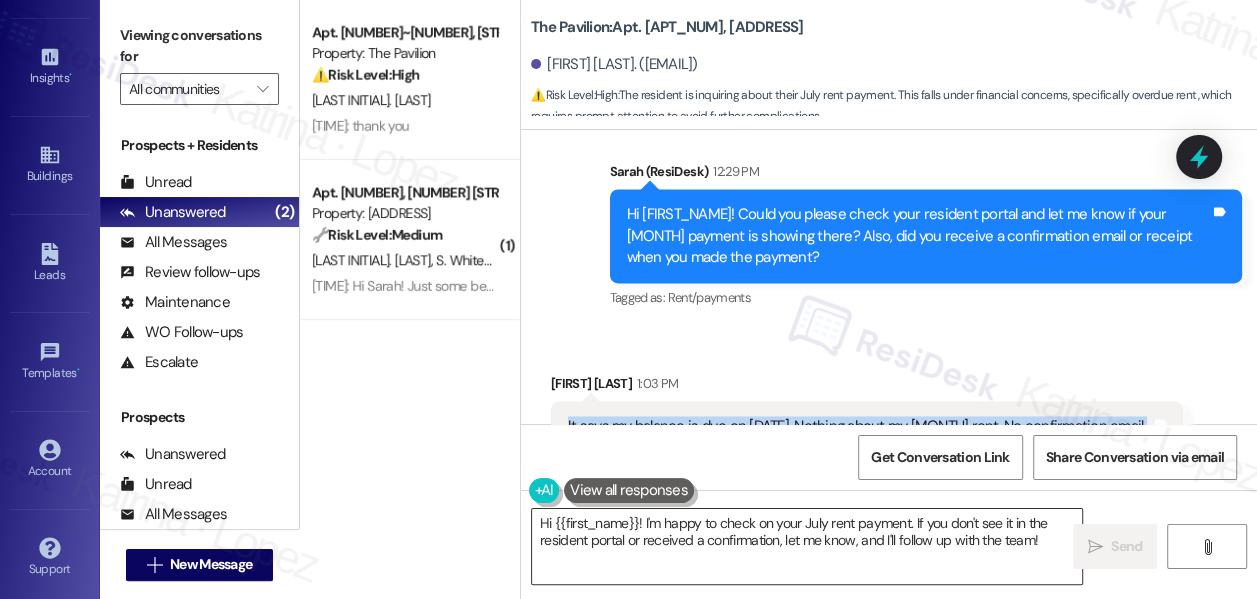 click on "Hi {{first_name}}! I'm happy to check on your July rent payment. If you don't see it in the resident portal or received a confirmation, let me know, and I'll follow up with the team!" at bounding box center (807, 546) 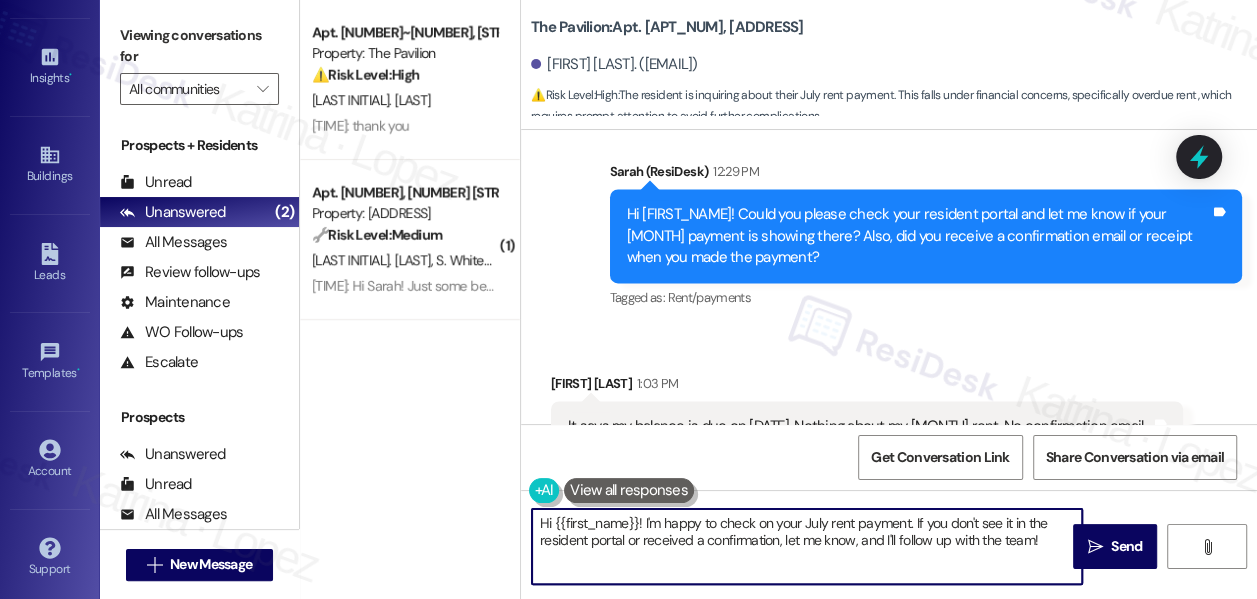 click on "Hi {{first_name}}! I'm happy to check on your July rent payment. If you don't see it in the resident portal or received a confirmation, let me know, and I'll follow up with the team!" at bounding box center (807, 546) 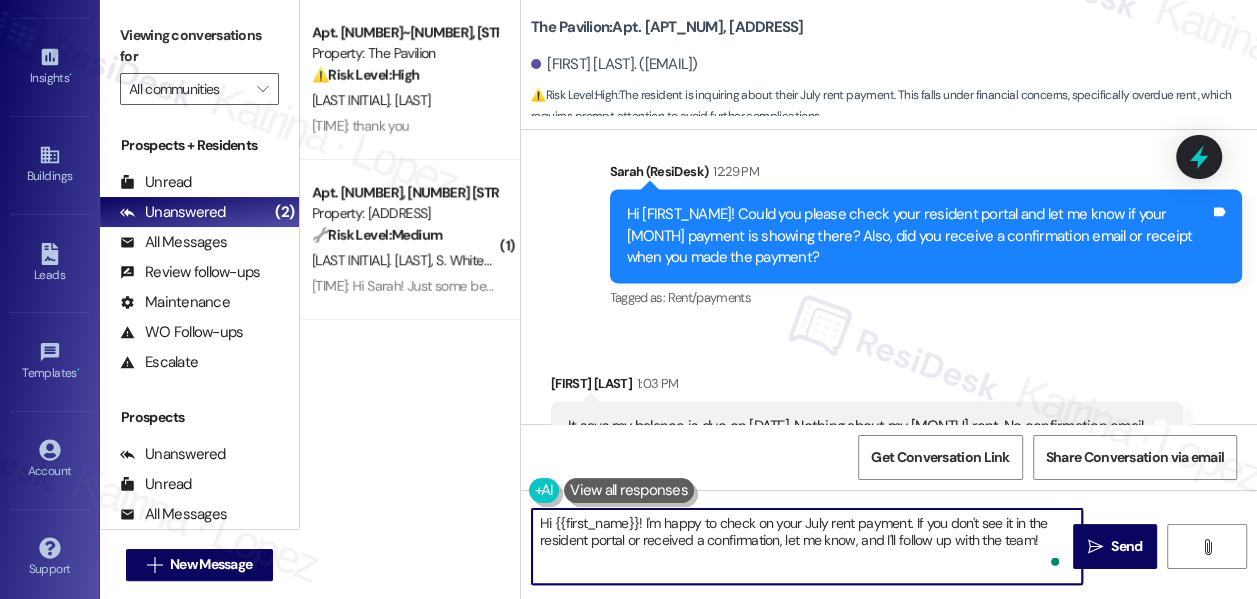 click on "Hi {{first_name}}! I'm happy to check on your July rent payment. If you don't see it in the resident portal or received a confirmation, let me know, and I'll follow up with the team!" at bounding box center [807, 546] 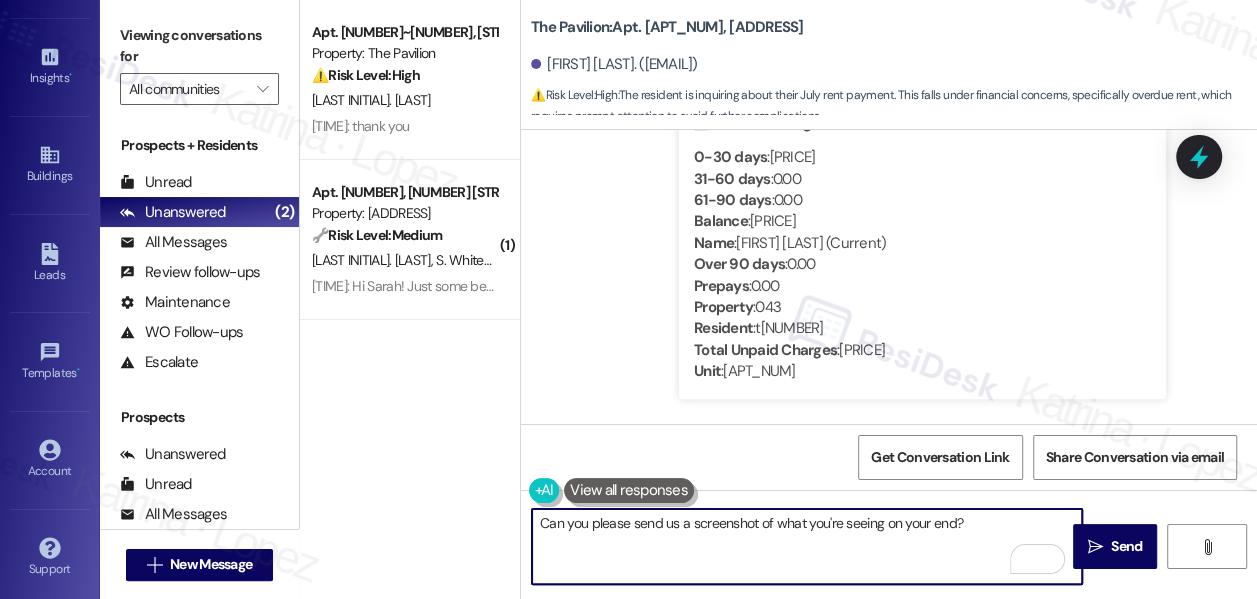 scroll, scrollTop: 10808, scrollLeft: 0, axis: vertical 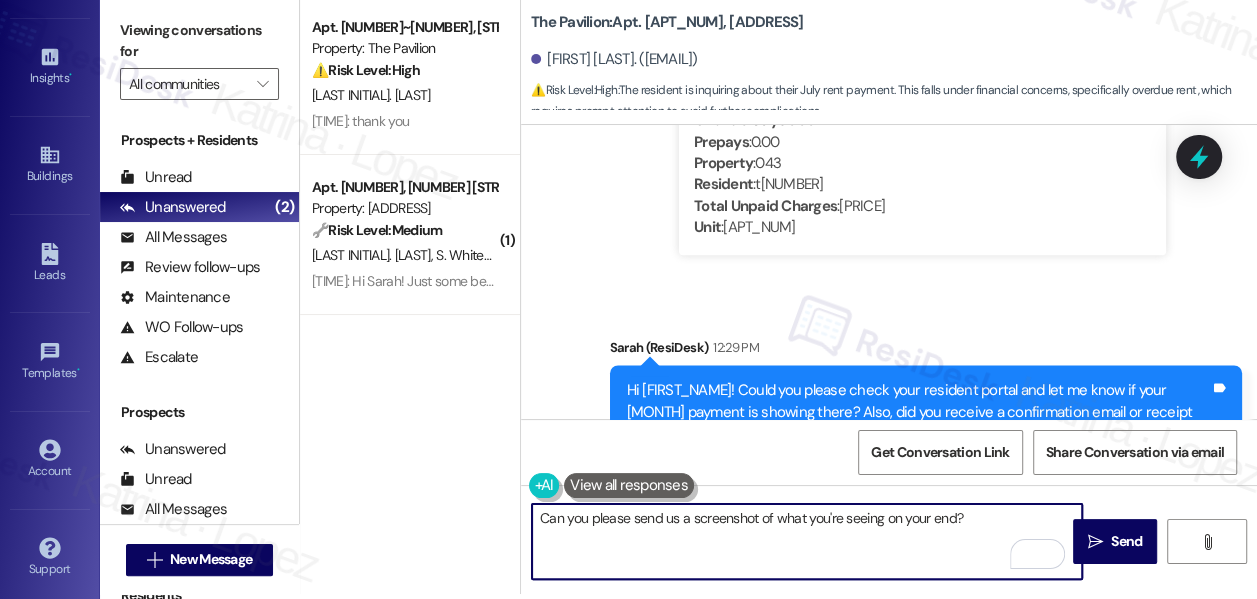 click on "Can you please send us a screenshot of what you're seeing on your end?" at bounding box center [807, 541] 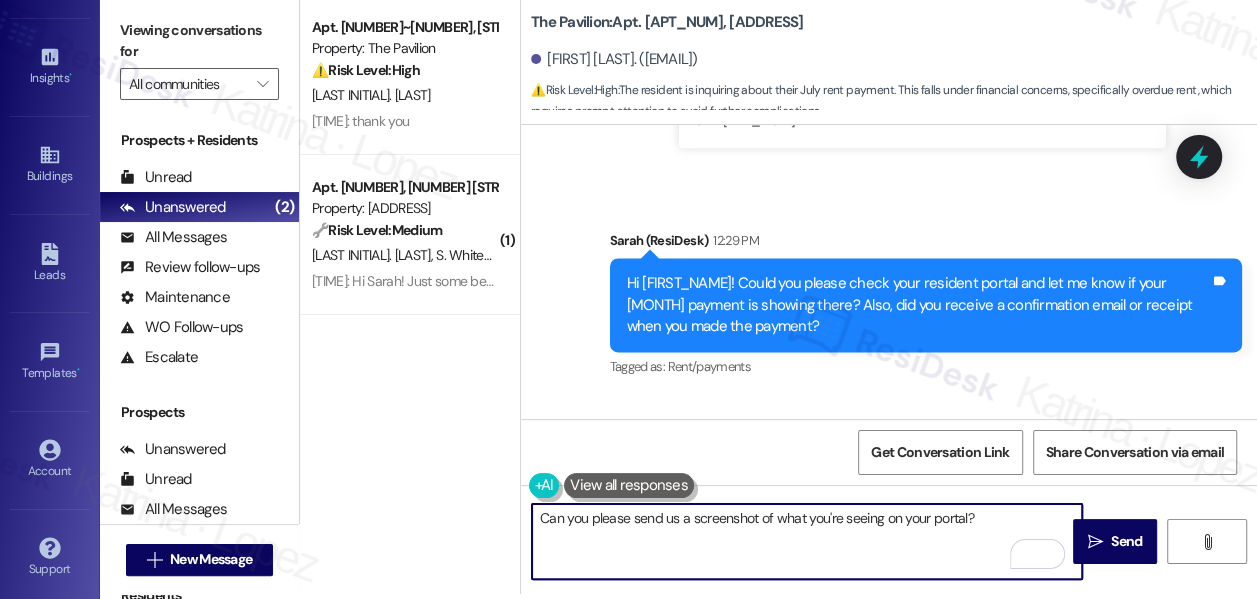 scroll, scrollTop: 10989, scrollLeft: 0, axis: vertical 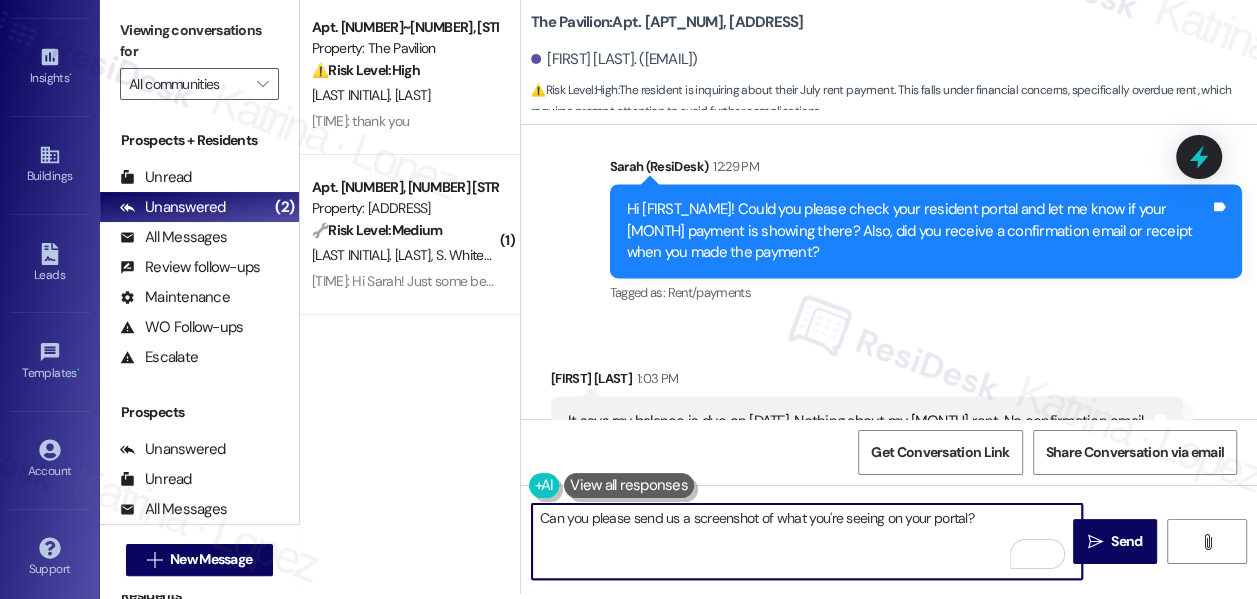 click on "It says my balance is due on [DATE]. Nothing about my [MONTH] rent. No confirmation email or receipt" at bounding box center (859, 432) 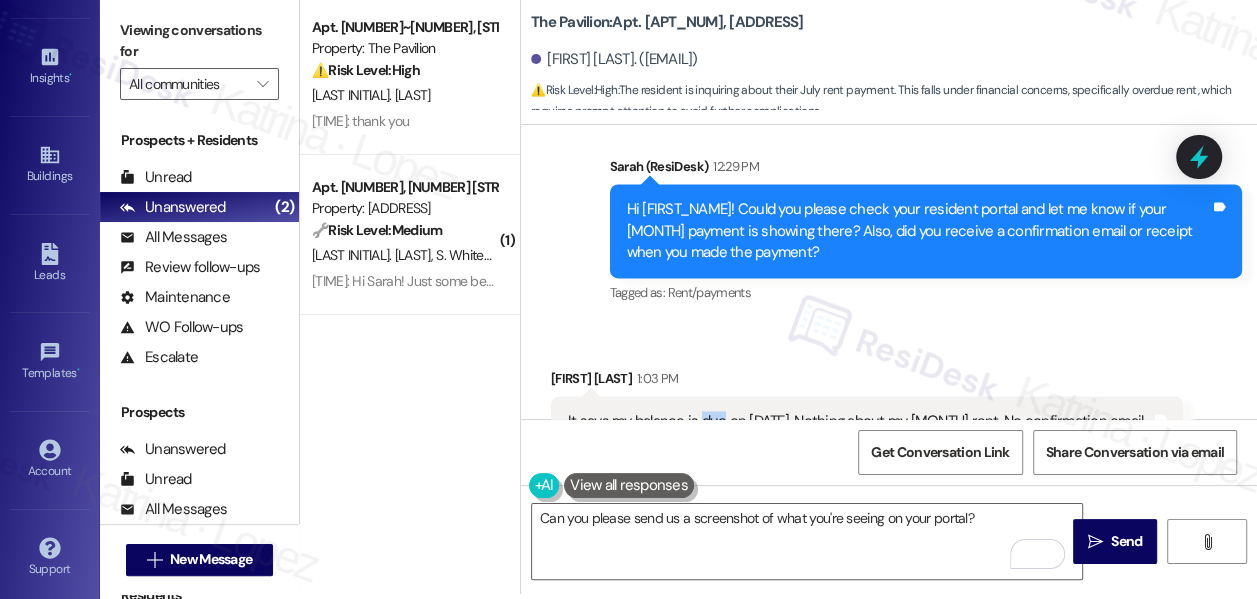 click on "It says my balance is due on [DATE]. Nothing about my [MONTH] rent. No confirmation email or receipt" at bounding box center (859, 432) 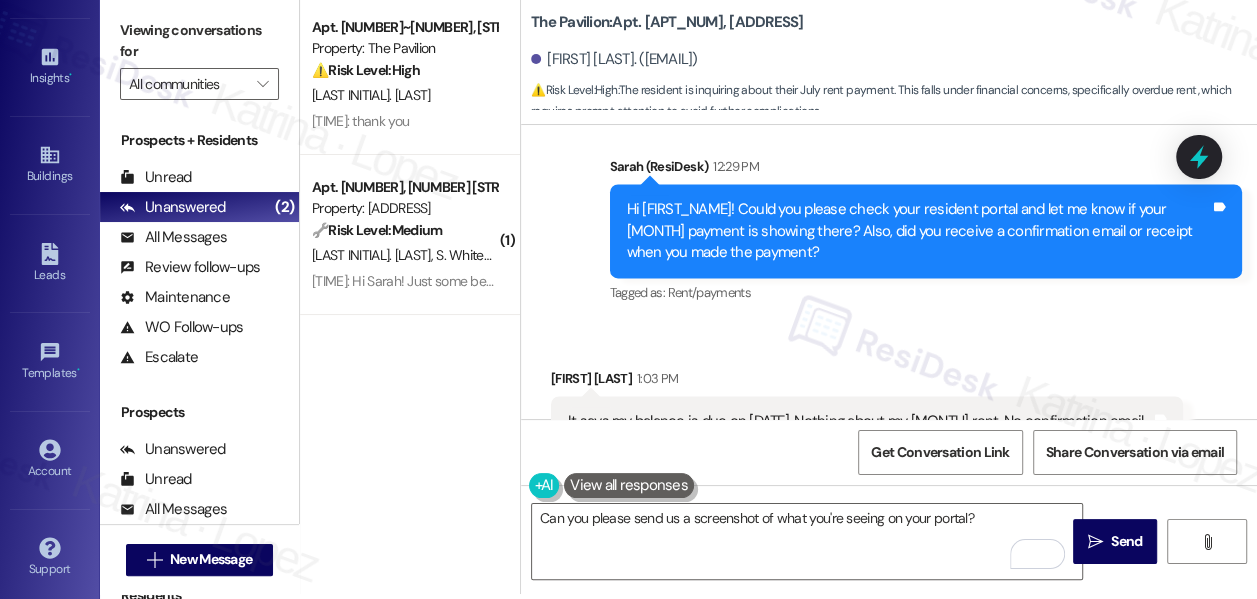 click on "It says my balance is due on [DATE]. Nothing about my [MONTH] rent. No confirmation email or receipt" at bounding box center [859, 432] 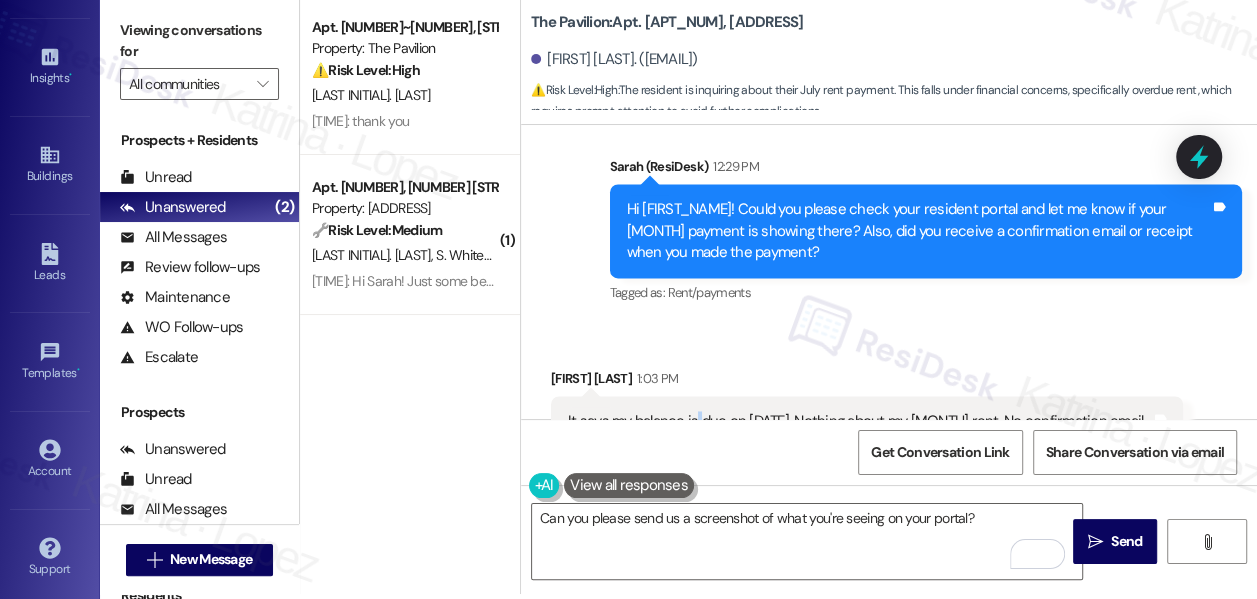 click on "It says my balance is due on [DATE]. Nothing about my [MONTH] rent. No confirmation email or receipt" at bounding box center [859, 432] 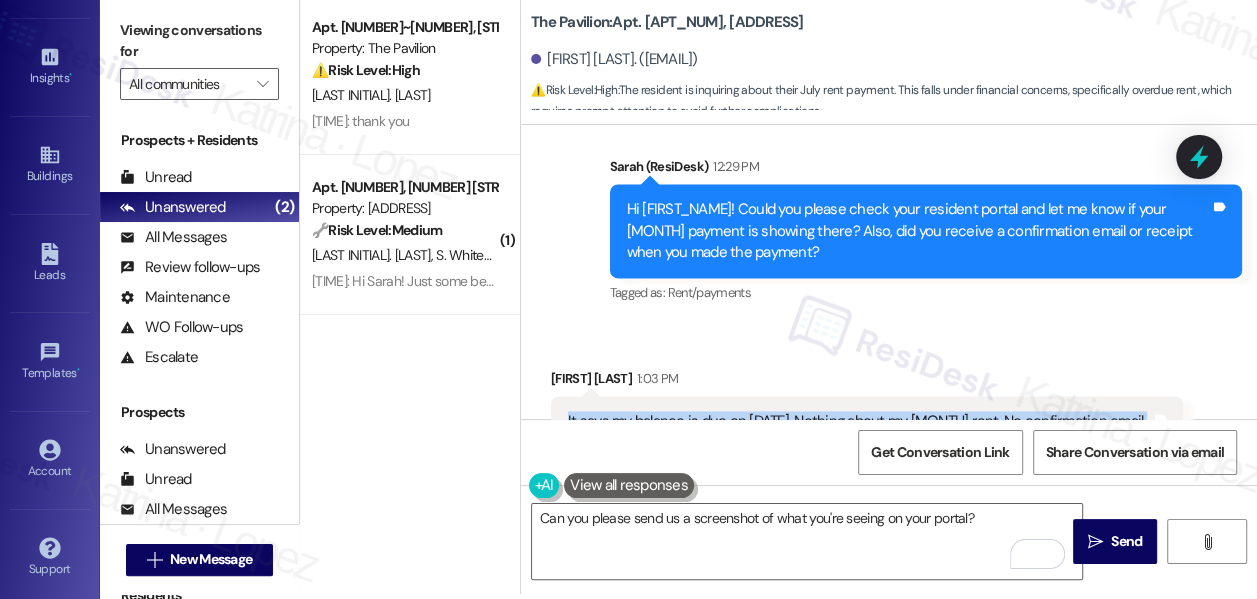 click on "It says my balance is due on [DATE]. Nothing about my [MONTH] rent. No confirmation email or receipt" at bounding box center (859, 432) 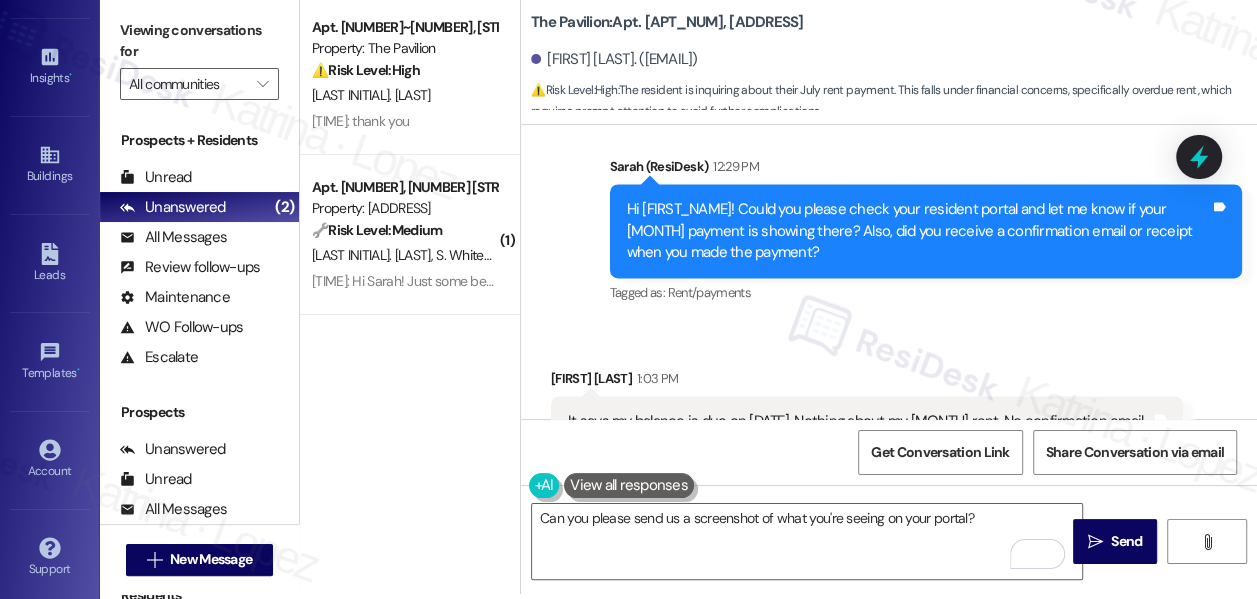 click on "Received via SMS [FIRST] [LAST] [TIME]: It says my balance is due on [DATE]. Nothing about my [MONTH] rent. No confirmation email or receipt Tags and notes" at bounding box center (889, 403) 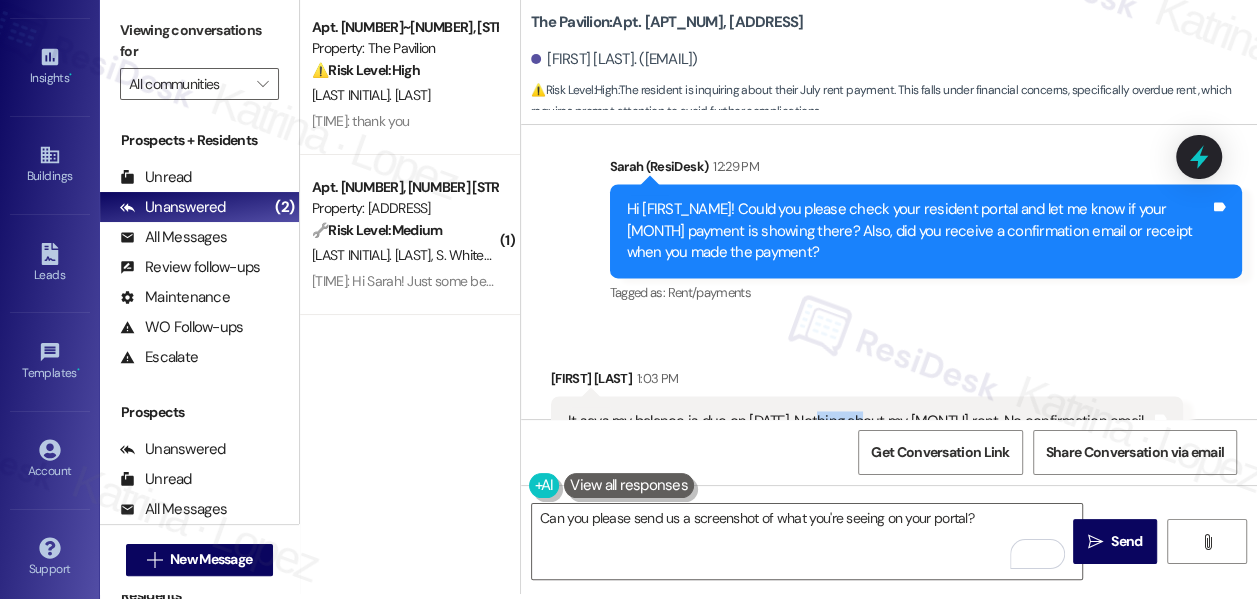 click on "It says my balance is due on [DATE]. Nothing about my [MONTH] rent. No confirmation email or receipt" at bounding box center [859, 432] 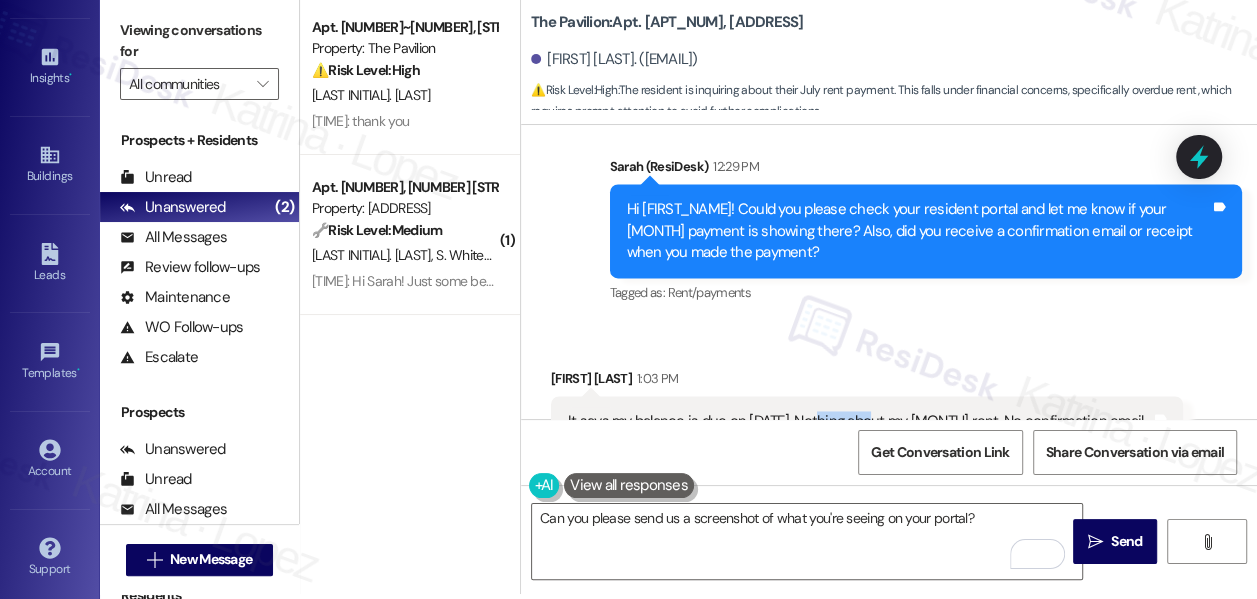 click on "It says my balance is due on [DATE]. Nothing about my [MONTH] rent. No confirmation email or receipt" at bounding box center (859, 432) 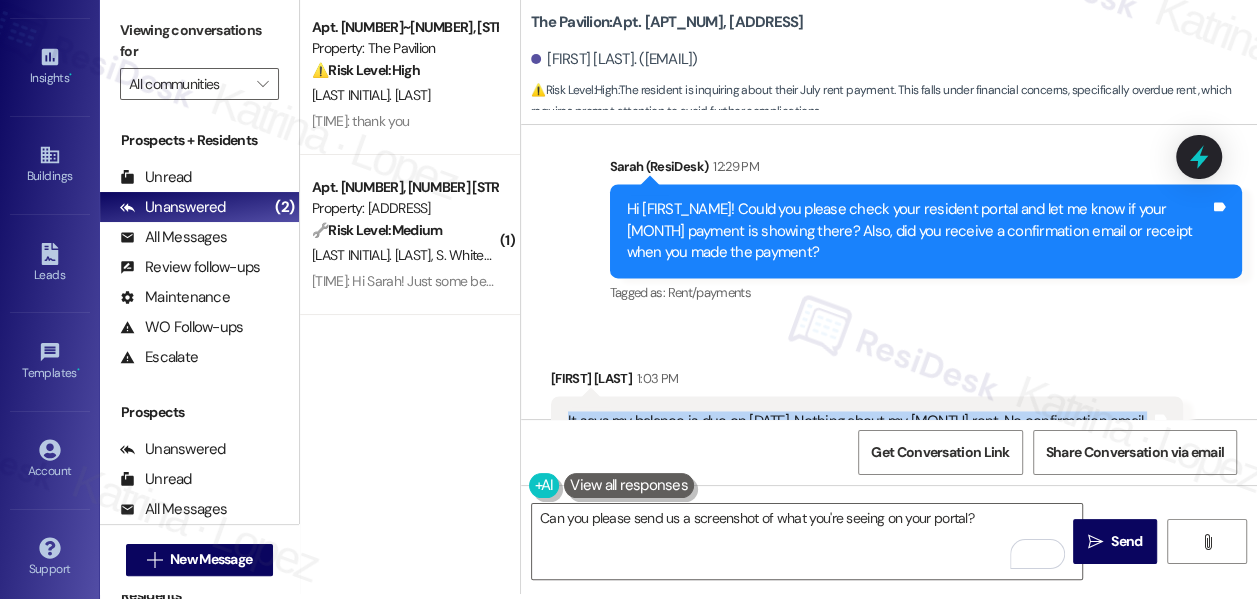 click on "It says my balance is due on [DATE]. Nothing about my [MONTH] rent. No confirmation email or receipt" at bounding box center [859, 432] 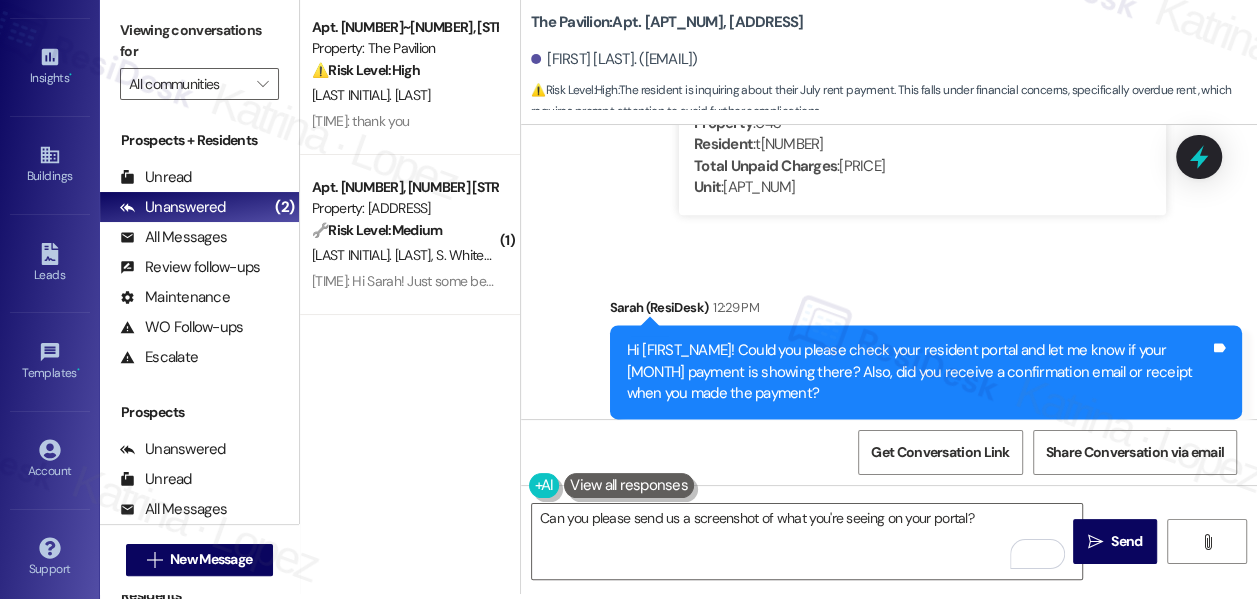 scroll, scrollTop: 10898, scrollLeft: 0, axis: vertical 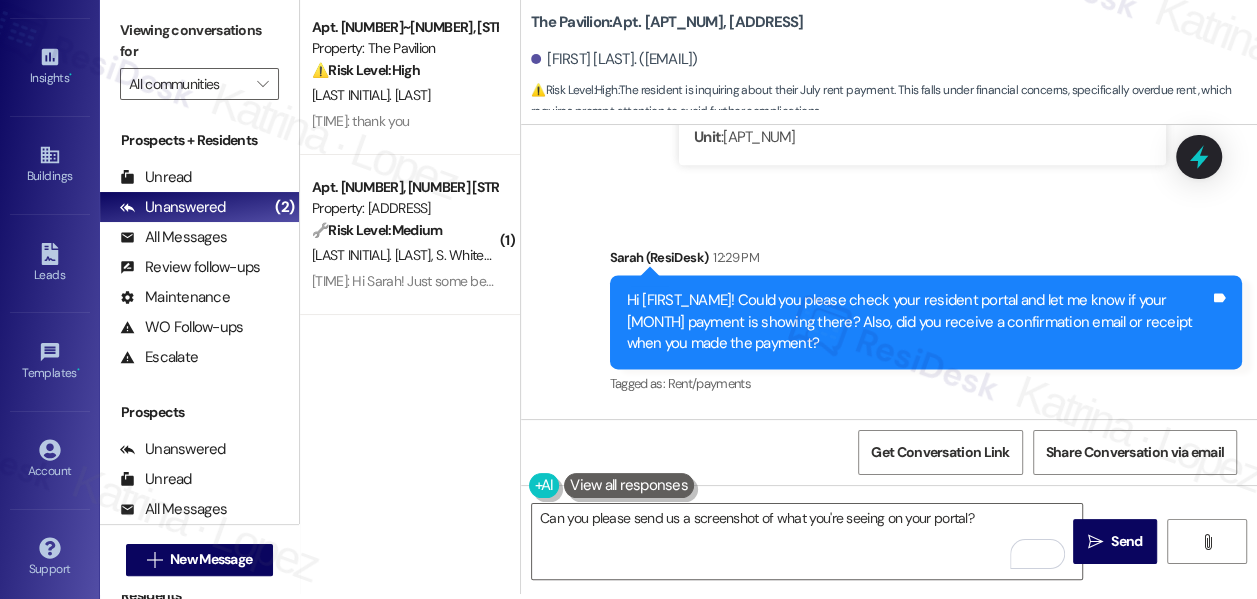 click on "Hi [FIRST_NAME]! Could you please check your resident portal and let me know if your [MONTH] payment is showing there? Also, did you receive a confirmation email or receipt when you made the payment?" at bounding box center [918, 322] 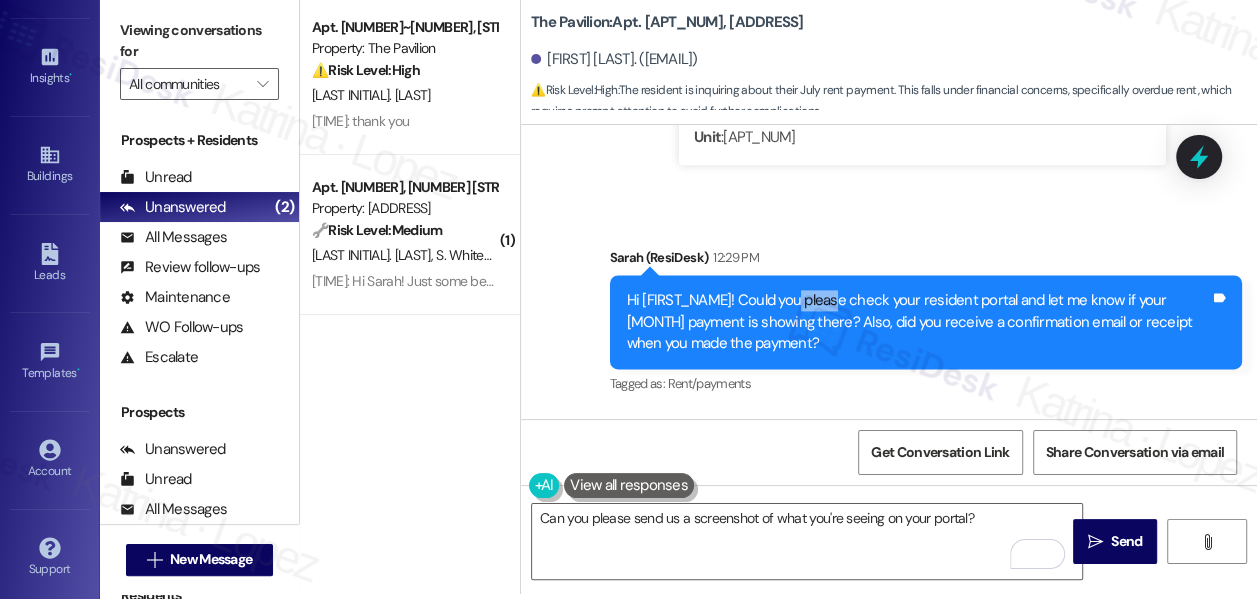 click on "Hi [FIRST_NAME]! Could you please check your resident portal and let me know if your [MONTH] payment is showing there? Also, did you receive a confirmation email or receipt when you made the payment?" at bounding box center (918, 322) 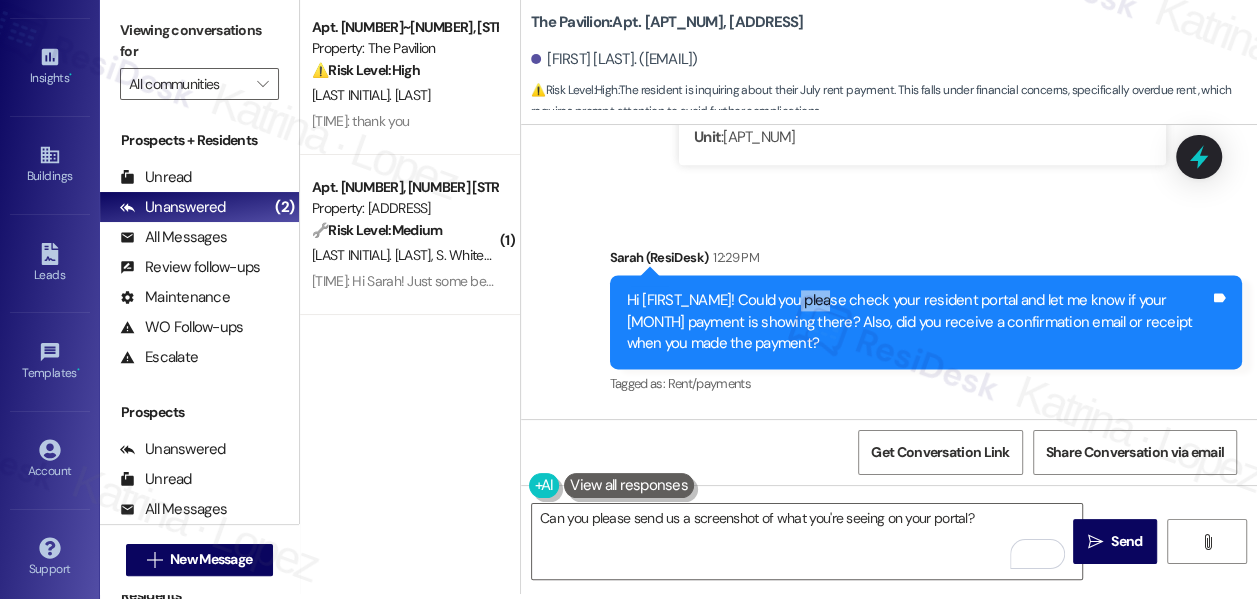 click on "Hi [FIRST_NAME]! Could you please check your resident portal and let me know if your [MONTH] payment is showing there? Also, did you receive a confirmation email or receipt when you made the payment?" at bounding box center (918, 322) 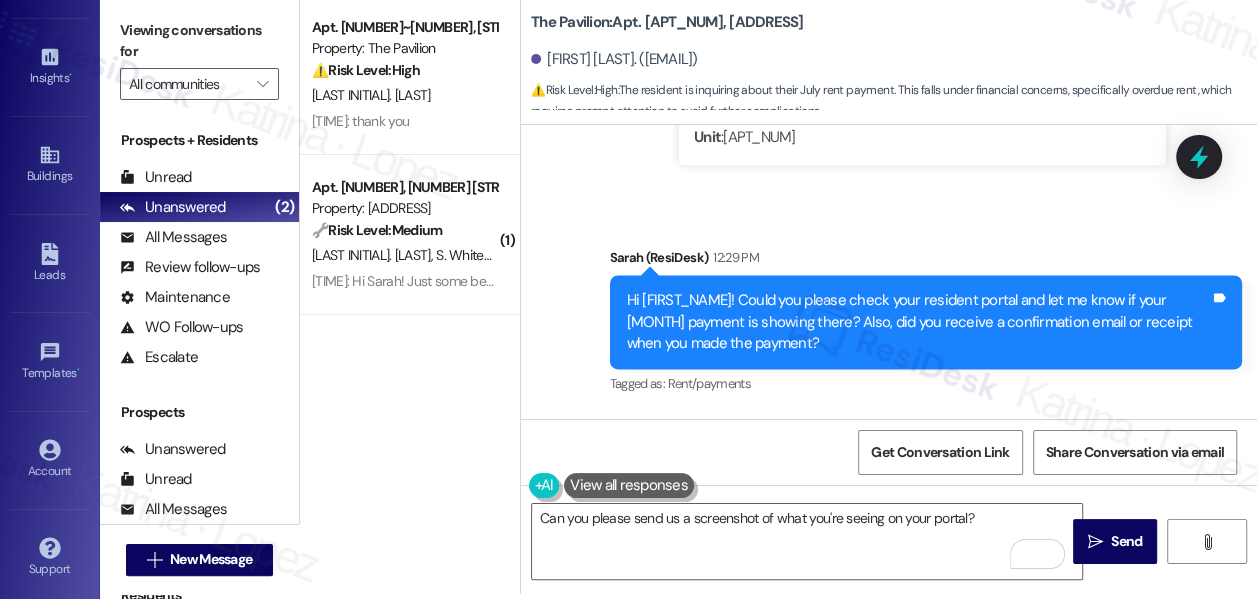 click on "Hi [FIRST_NAME]! Could you please check your resident portal and let me know if your [MONTH] payment is showing there? Also, did you receive a confirmation email or receipt when you made the payment?" at bounding box center (918, 322) 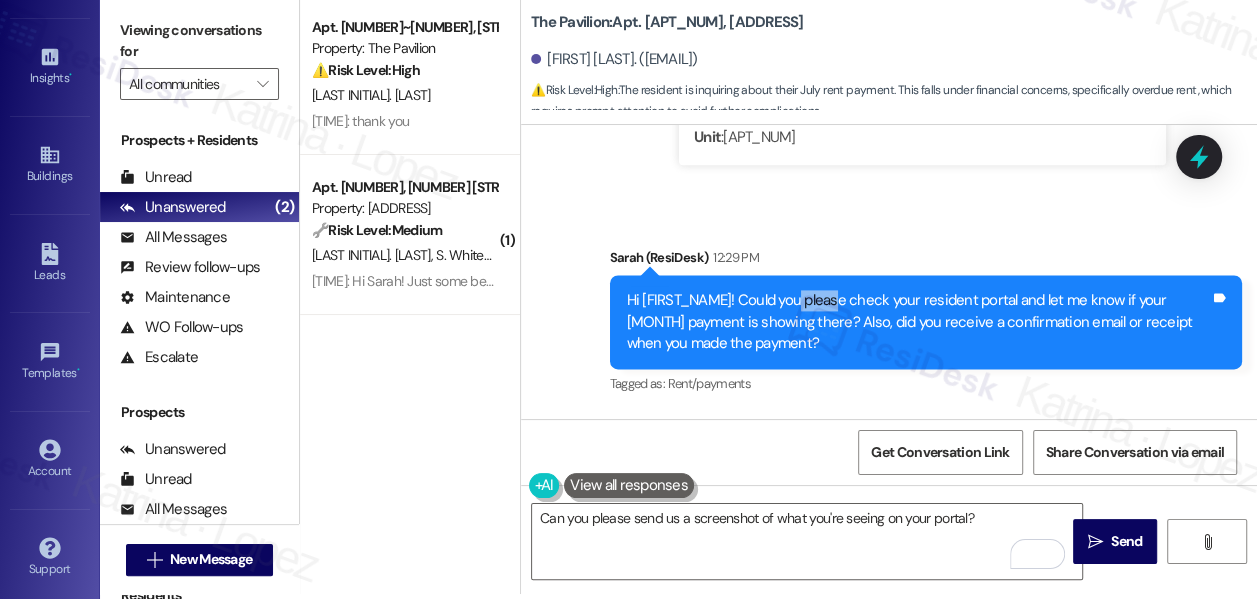click on "Hi [FIRST_NAME]! Could you please check your resident portal and let me know if your [MONTH] payment is showing there? Also, did you receive a confirmation email or receipt when you made the payment?" at bounding box center (918, 322) 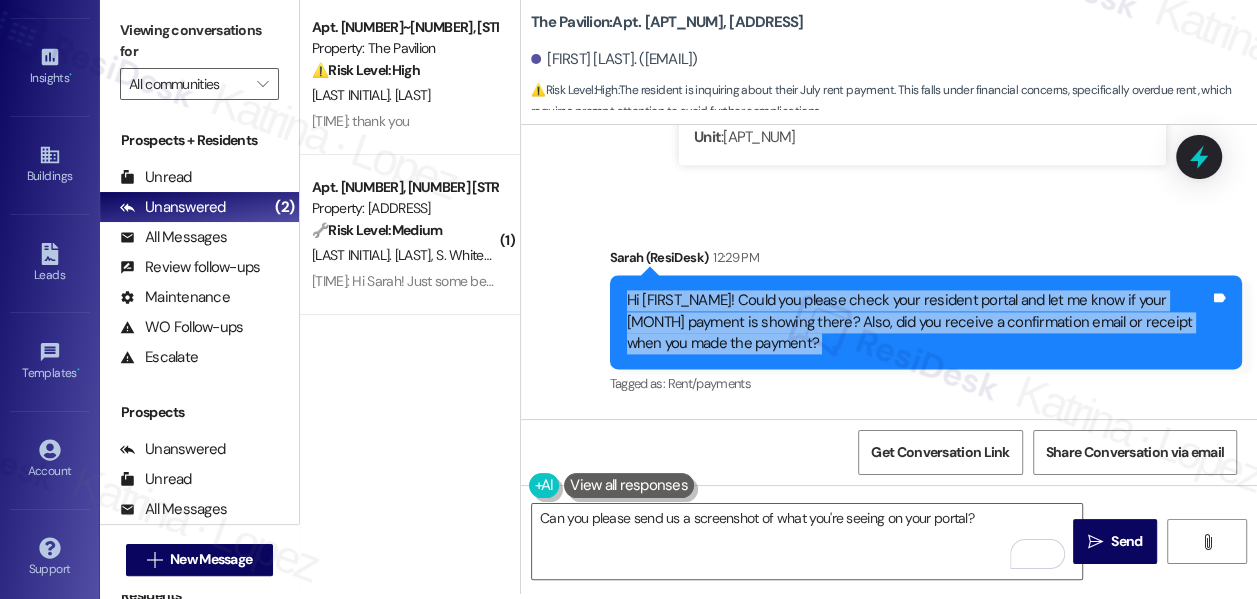 click on "Hi [FIRST_NAME]! Could you please check your resident portal and let me know if your [MONTH] payment is showing there? Also, did you receive a confirmation email or receipt when you made the payment?" at bounding box center (918, 322) 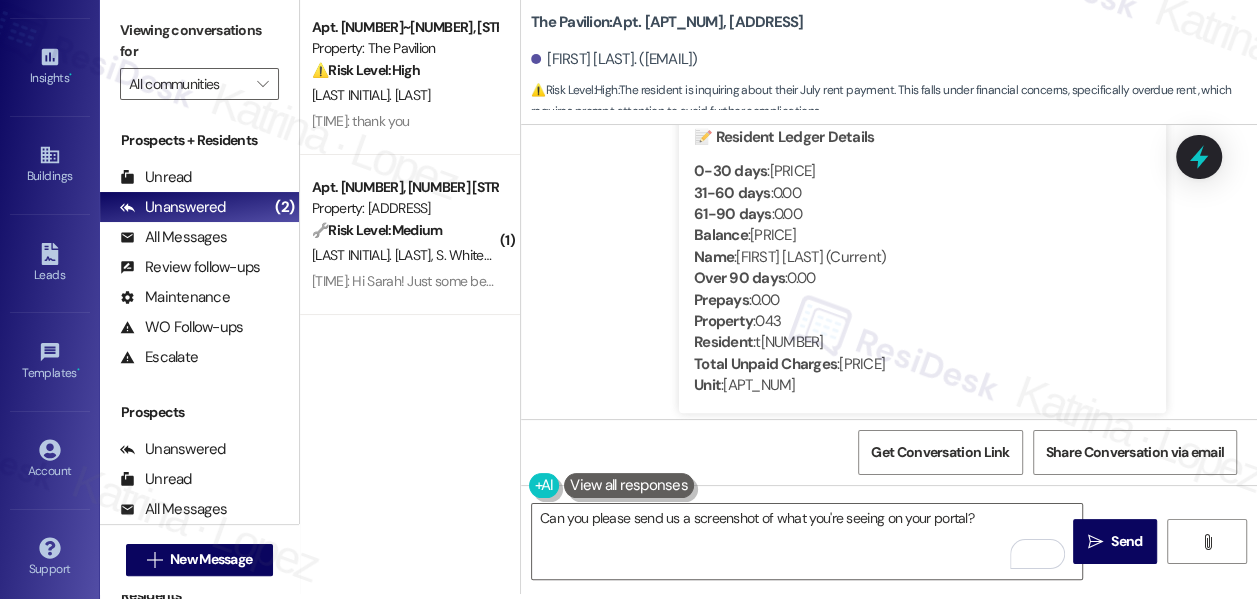 scroll, scrollTop: 10717, scrollLeft: 0, axis: vertical 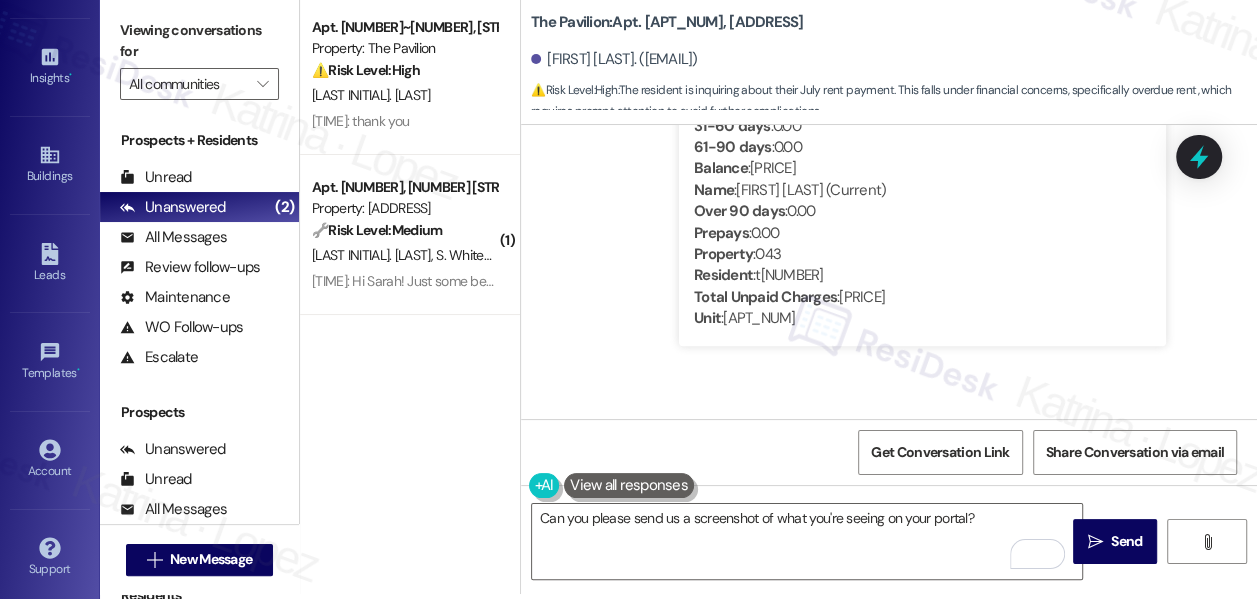 drag, startPoint x: 835, startPoint y: 236, endPoint x: 918, endPoint y: 233, distance: 83.0542 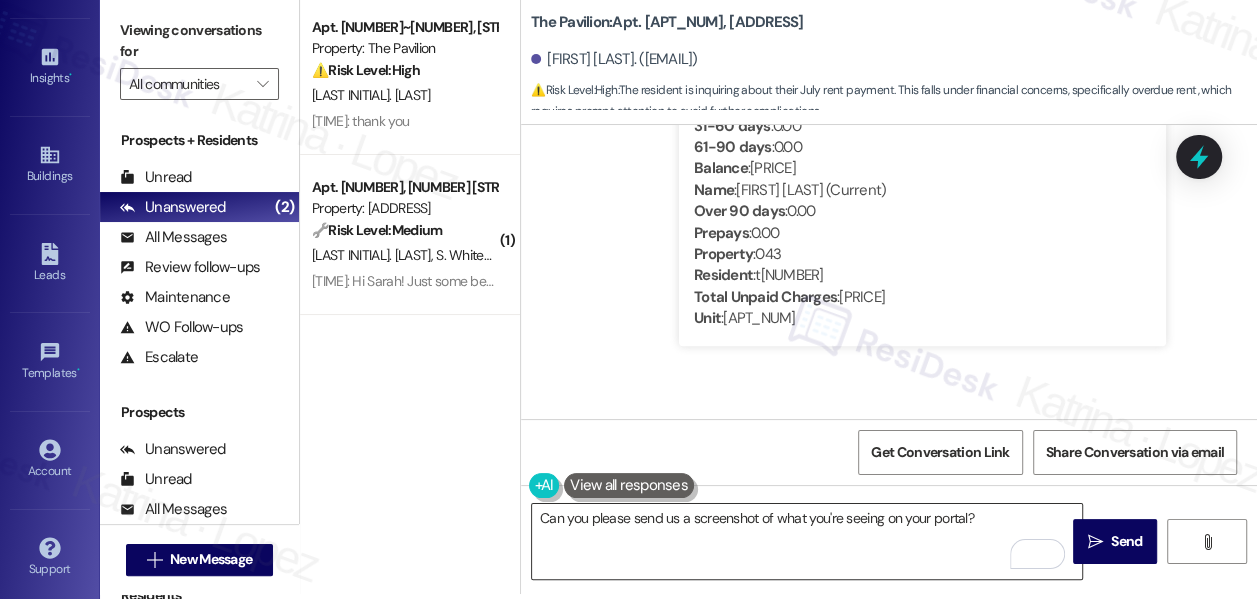 click on "Can you please send us a screenshot of what you're seeing on your portal?" at bounding box center [807, 541] 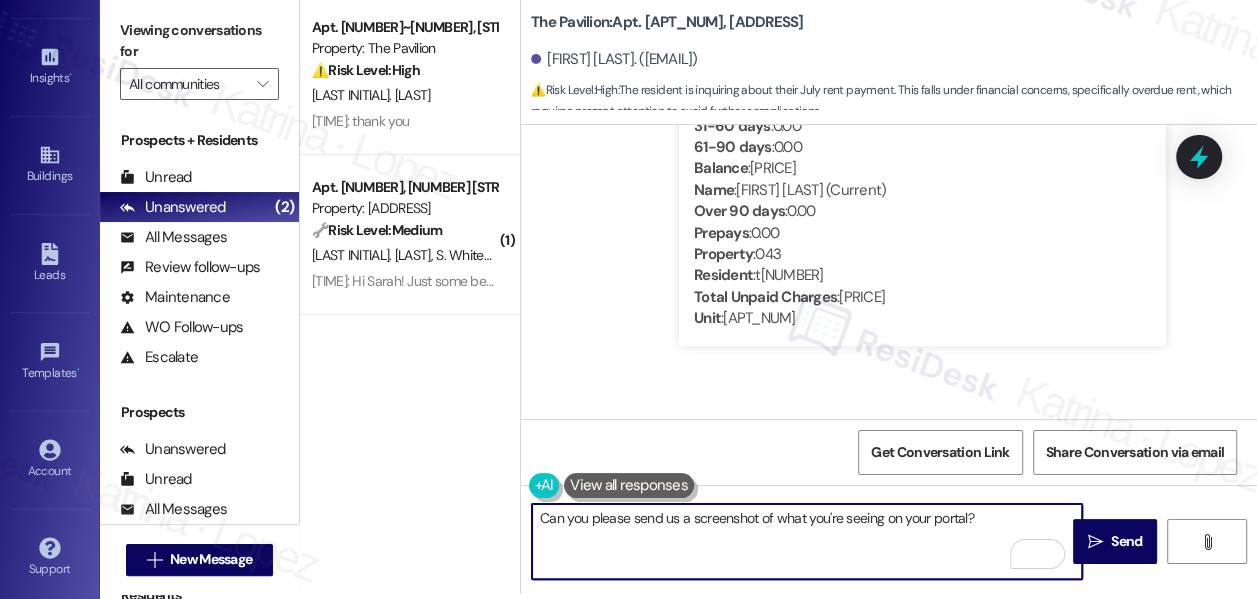 click on "Can you please send us a screenshot of what you're seeing on your portal?" at bounding box center [807, 541] 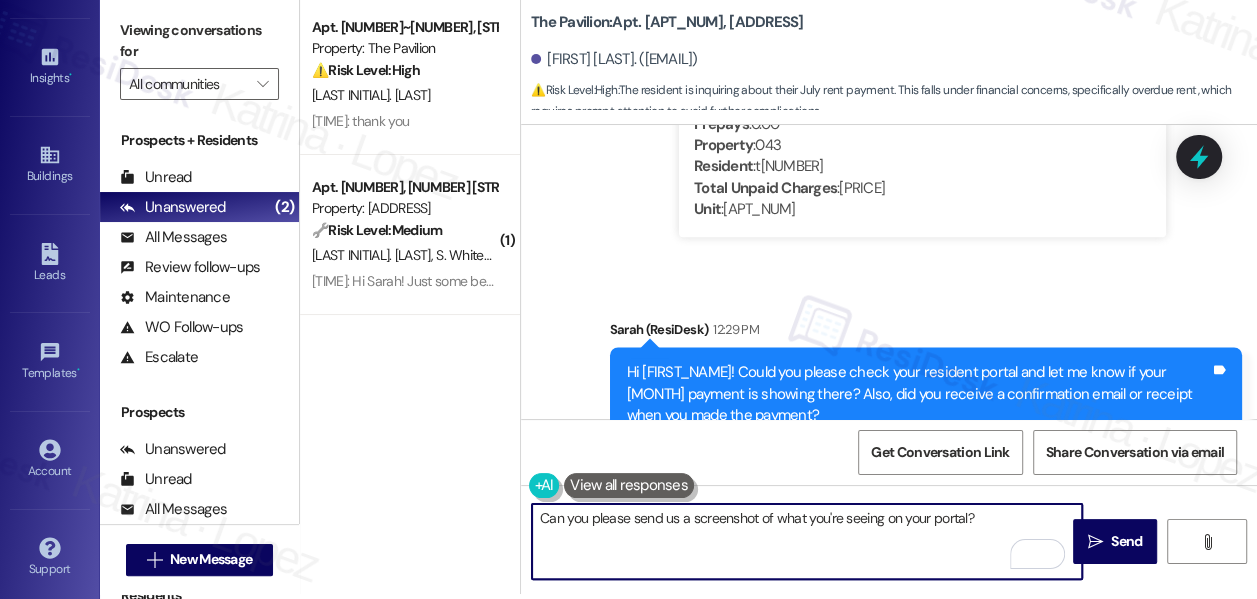 scroll, scrollTop: 10989, scrollLeft: 0, axis: vertical 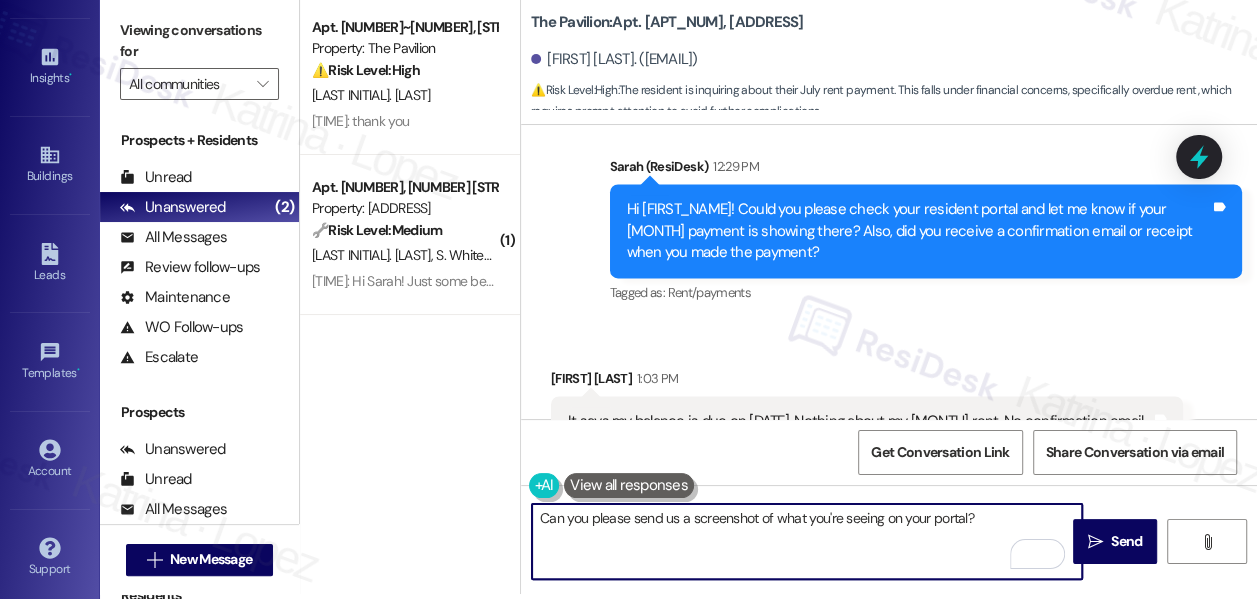 click on "Can you please send us a screenshot of what you're seeing on your portal?" at bounding box center (807, 541) 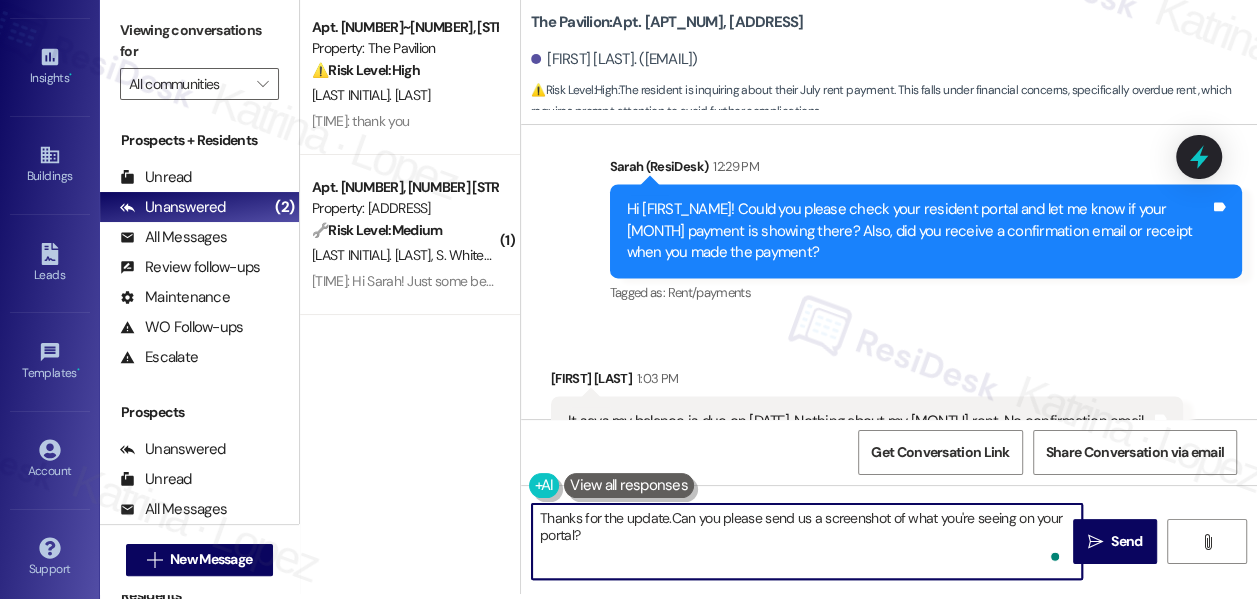 type on "Thanks for the update. Can you please send us a screenshot of what you're seeing on your portal?" 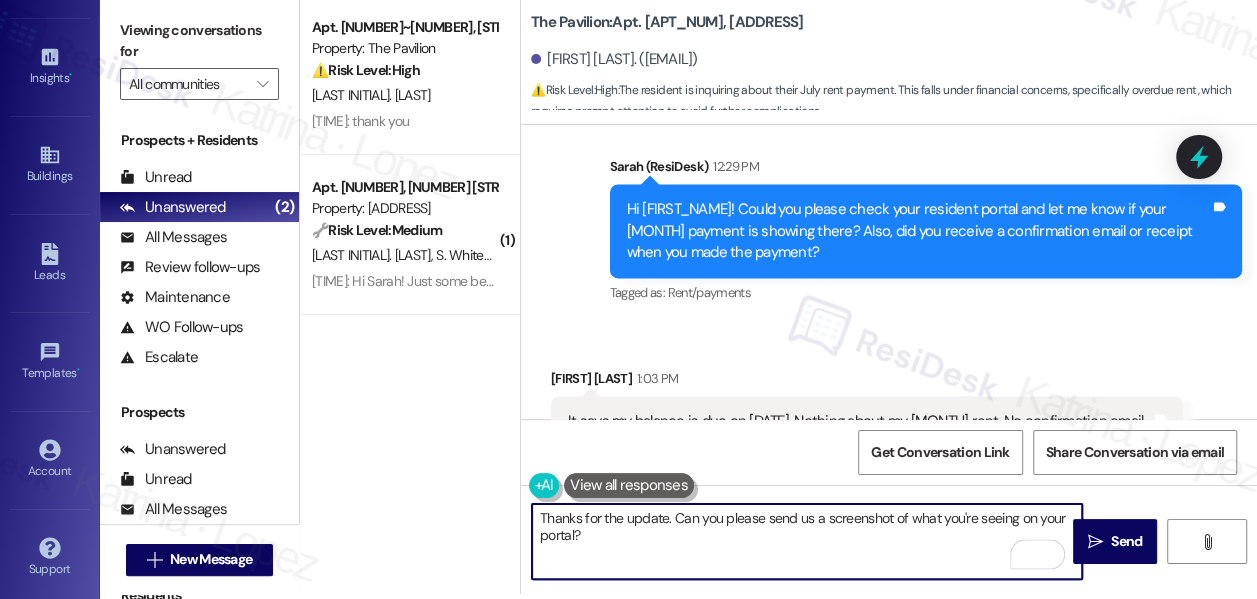 click on "Thanks for the update. Can you please send us a screenshot of what you're seeing on your portal?" at bounding box center (807, 541) 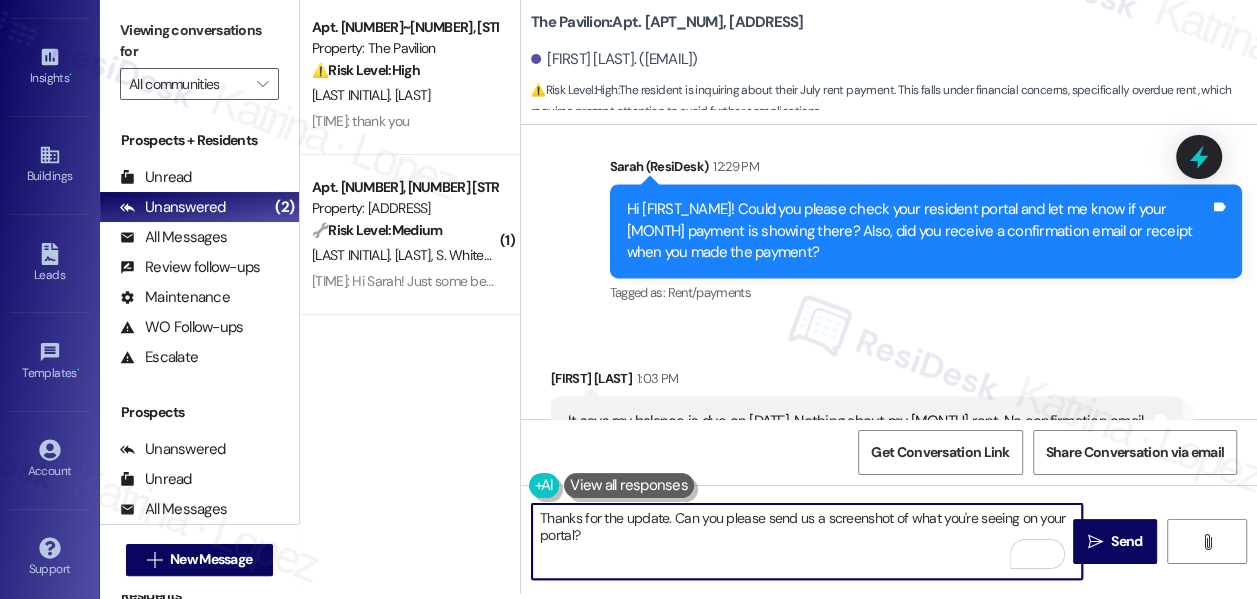 click on "Thanks for the update. Can you please send us a screenshot of what you're seeing on your portal?" at bounding box center [807, 541] 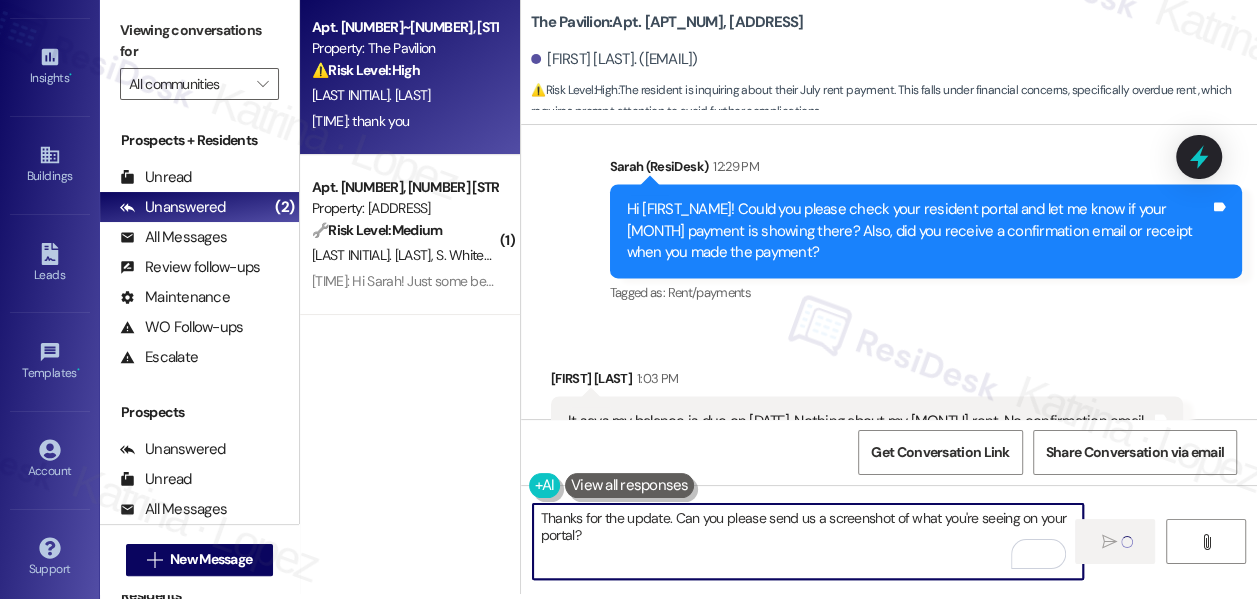 scroll, scrollTop: 10989, scrollLeft: 0, axis: vertical 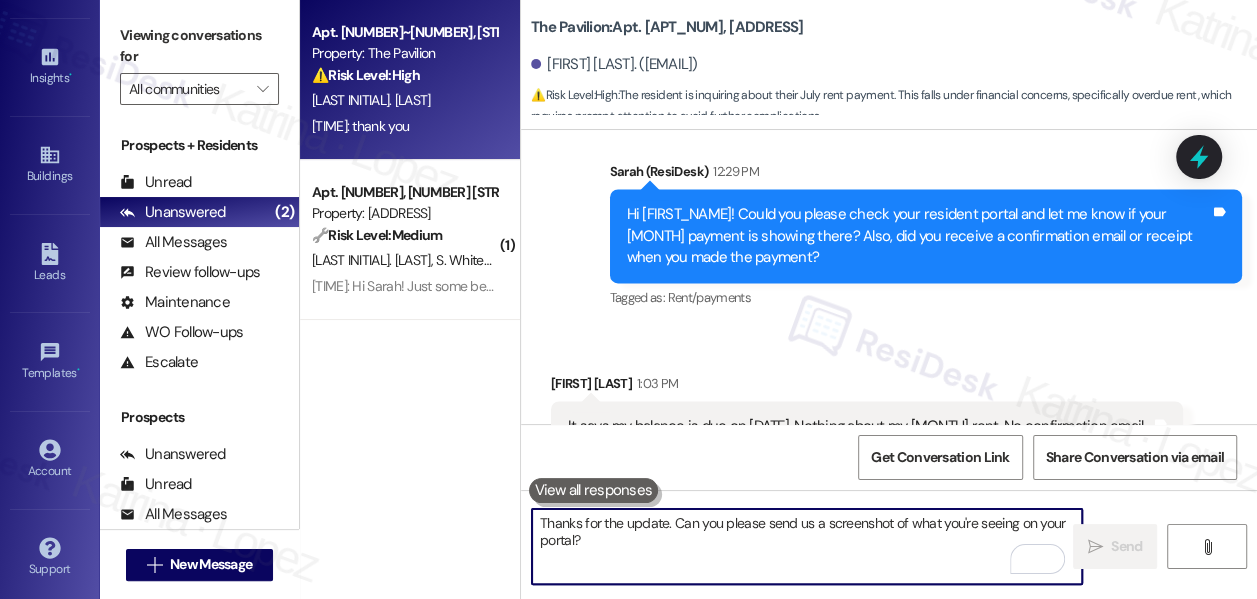 type 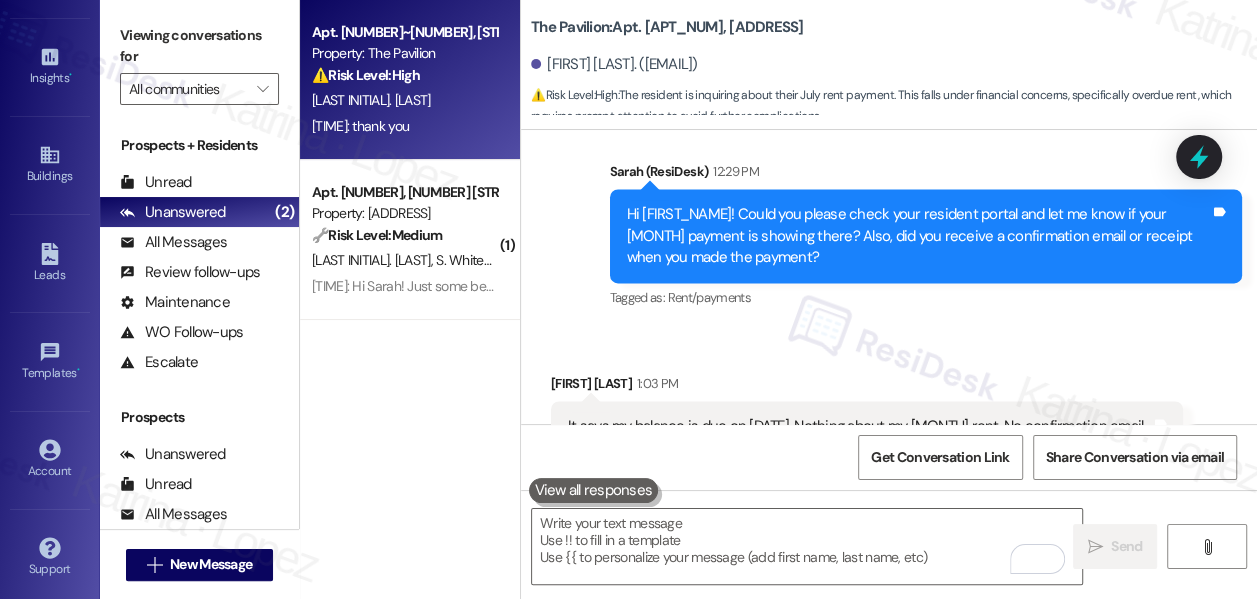 click on "[LAST INITIAL]. [LAST]" at bounding box center [404, 100] 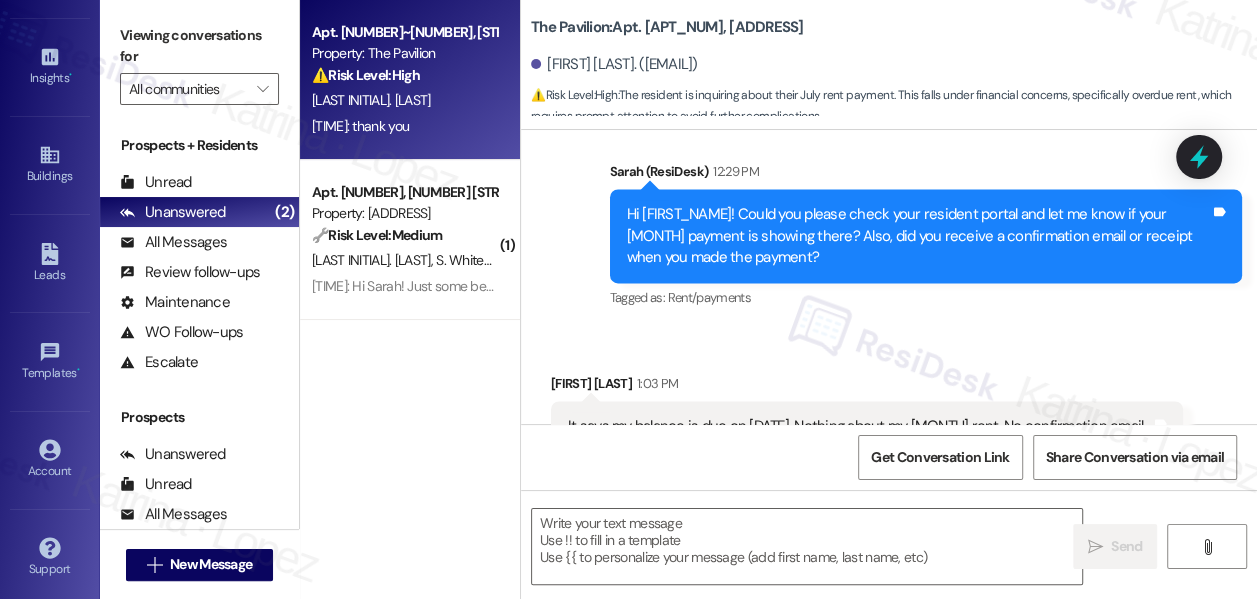 type on "Fetching suggested responses. Please feel free to read through the conversation in the meantime." 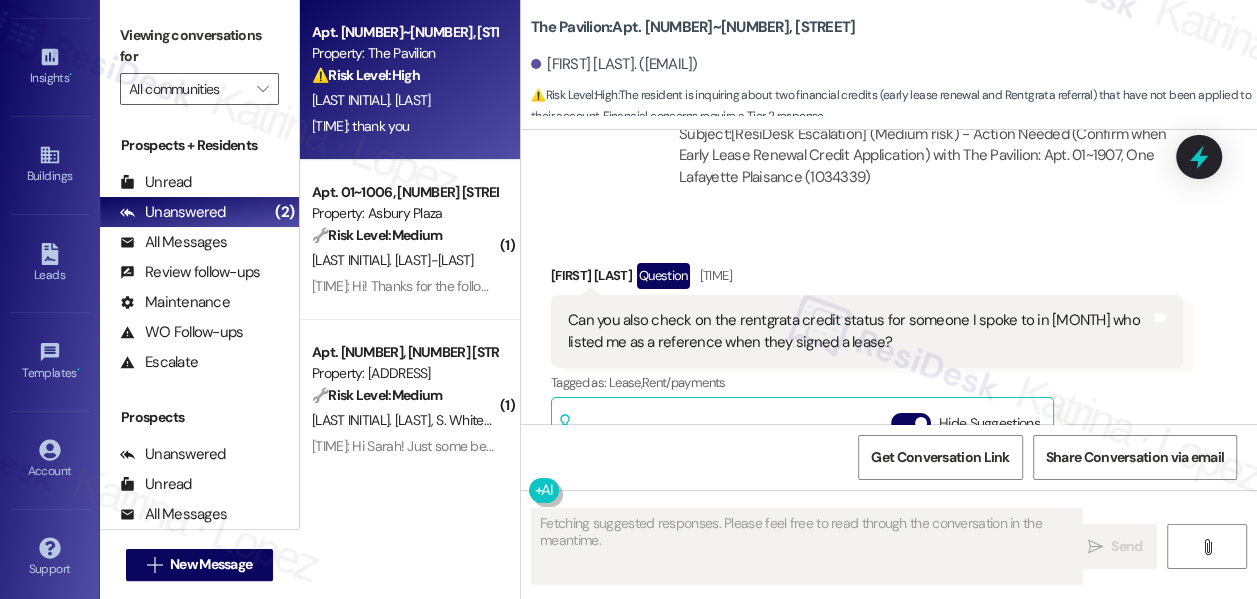 scroll, scrollTop: 9045, scrollLeft: 0, axis: vertical 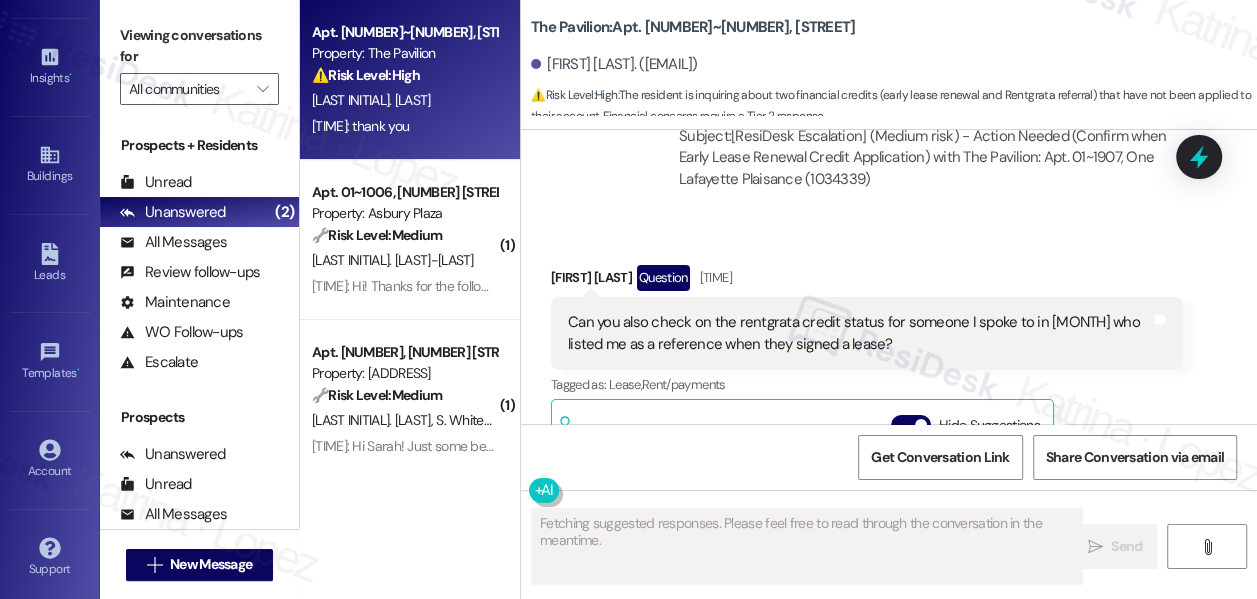 click on "Can you also check on the rentgrata credit status for someone I spoke to in [MONTH] who listed me as a reference when they signed a lease?  Tags and notes" at bounding box center [867, 333] 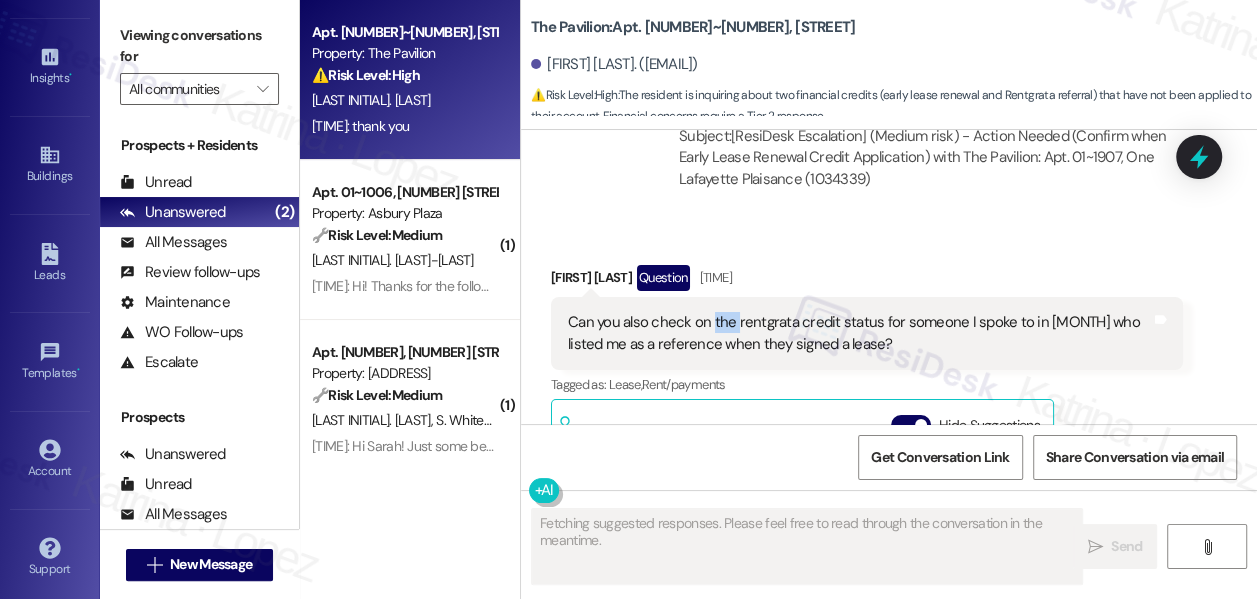 click on "Can you also check on the rentgrata credit status for someone I spoke to in [MONTH] who listed me as a reference when they signed a lease?  Tags and notes" at bounding box center (867, 333) 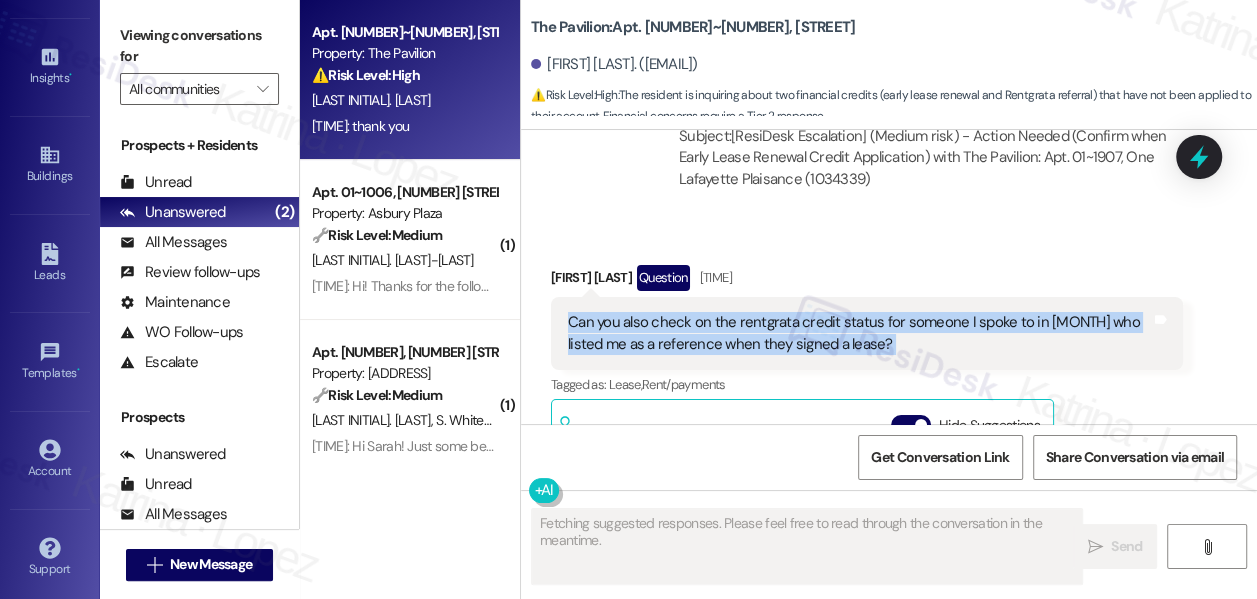 click on "Can you also check on the rentgrata credit status for someone I spoke to in [MONTH] who listed me as a reference when they signed a lease?  Tags and notes" at bounding box center (867, 333) 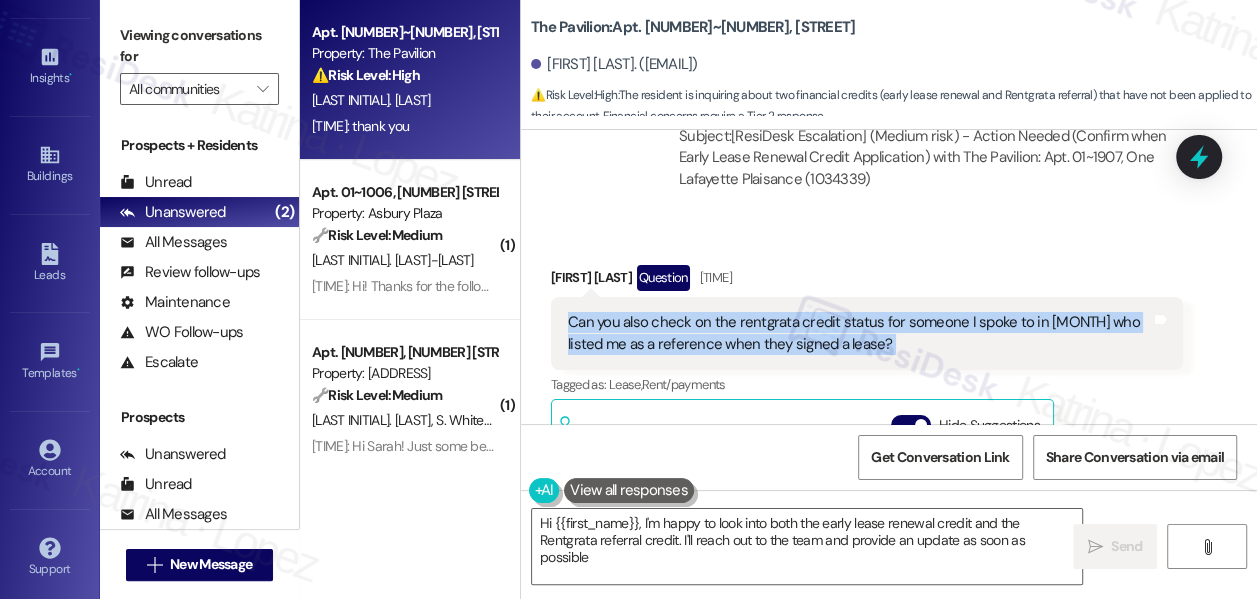 type on "Hi {{first_name}}, I'm happy to look into both the early lease renewal credit and the Rentgrata referral credit. I'll reach out to the team and provide an update as soon as possible!" 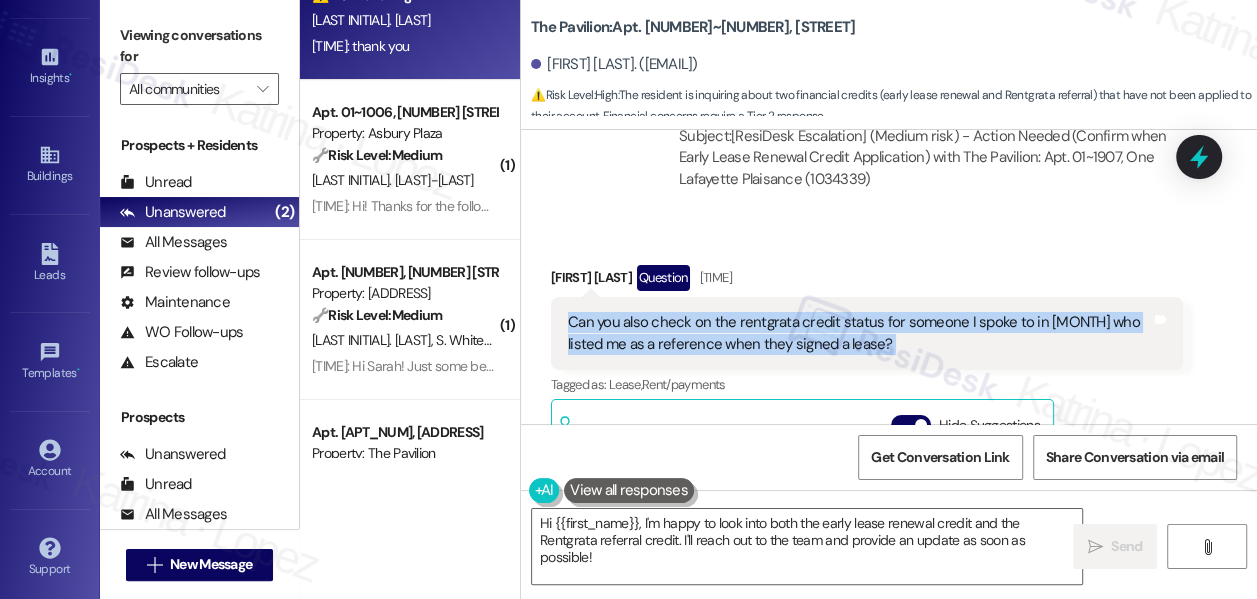 scroll, scrollTop: 183, scrollLeft: 0, axis: vertical 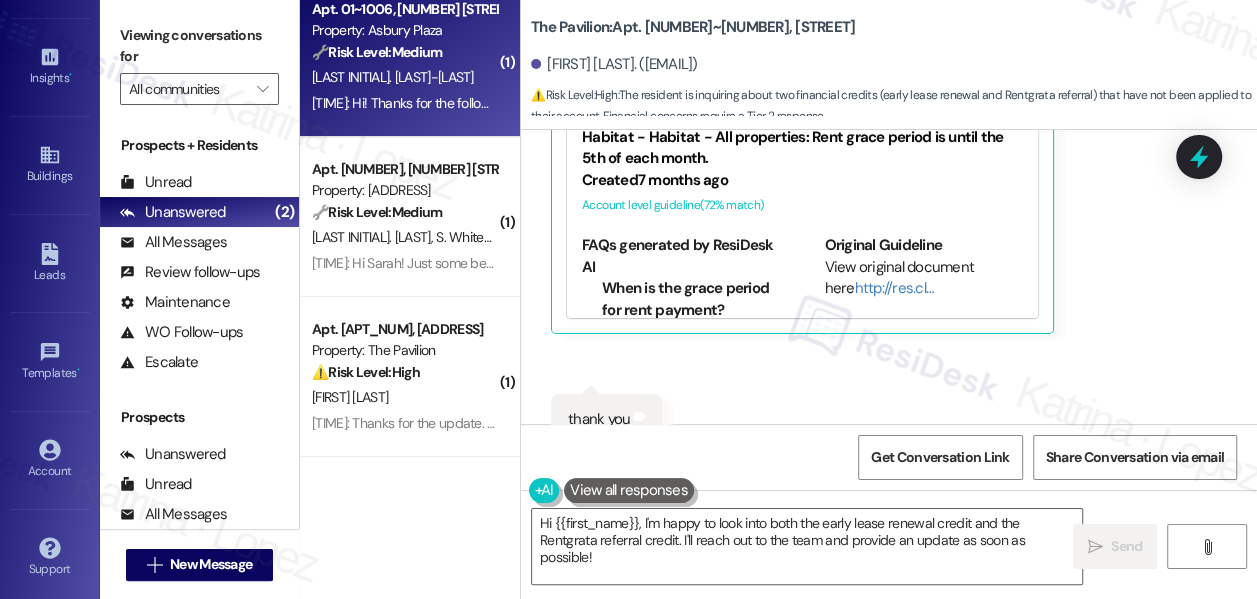 click on "[TIME]: Hi! Thanks for the follow up. The boxes would probably be on the large size, with a bed in a box and a small (disassembled) couch. I'm not sure the exact dimensions but I can try to find out if needed. Please let me know what they say! [TIME]: Hi! Thanks for the follow up. The boxes would probably be on the large size, with a bed in a box and a small (disassembled) couch. I'm not sure the exact dimensions but I can try to find out if needed. Please let me know what they say!" at bounding box center [404, 103] 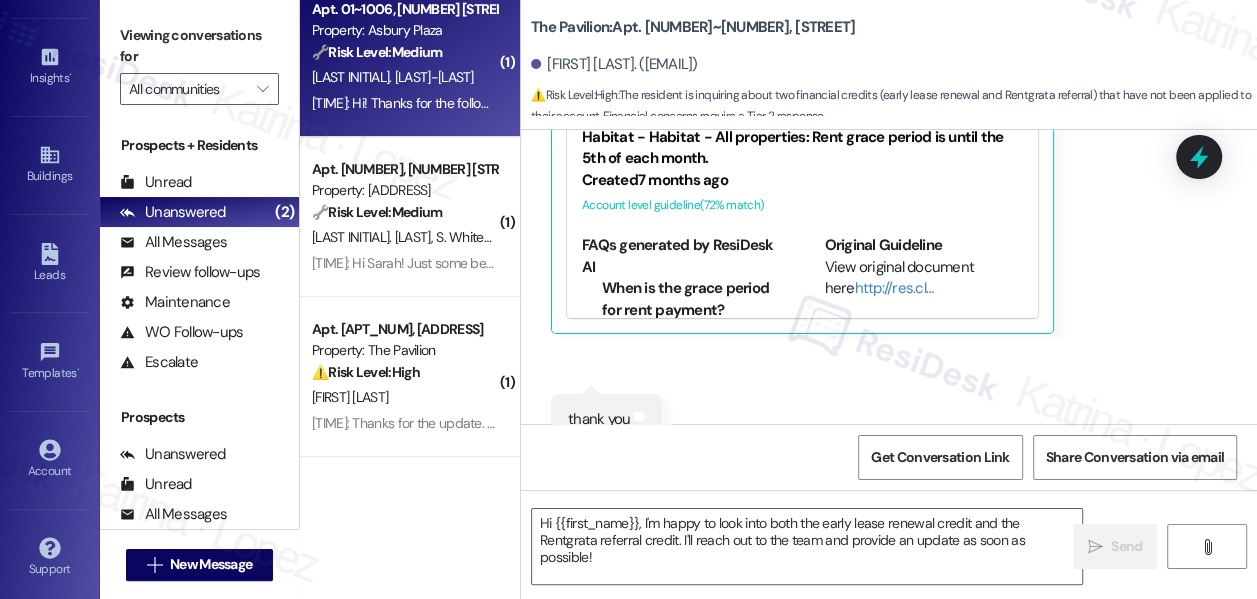scroll, scrollTop: 0, scrollLeft: 0, axis: both 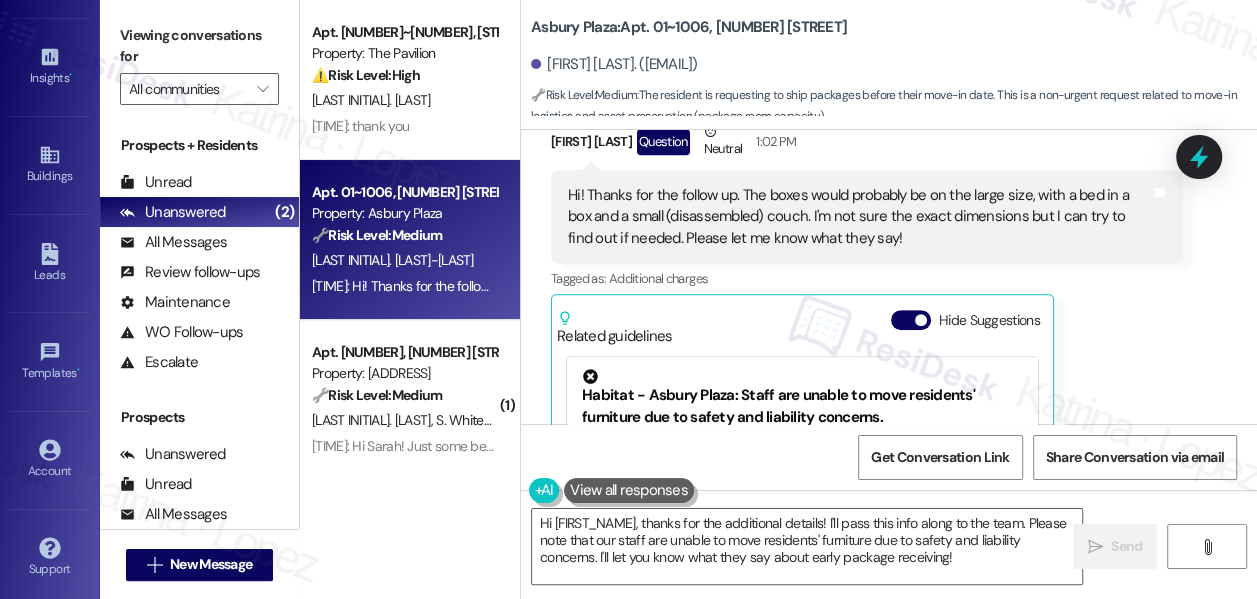 click on "Hi! Thanks for the follow up. The boxes would probably be on the large size, with a bed in a box and a small (disassembled) couch. I'm not sure the exact dimensions but I can try to find out if needed. Please let me know what they say!" at bounding box center [859, 217] 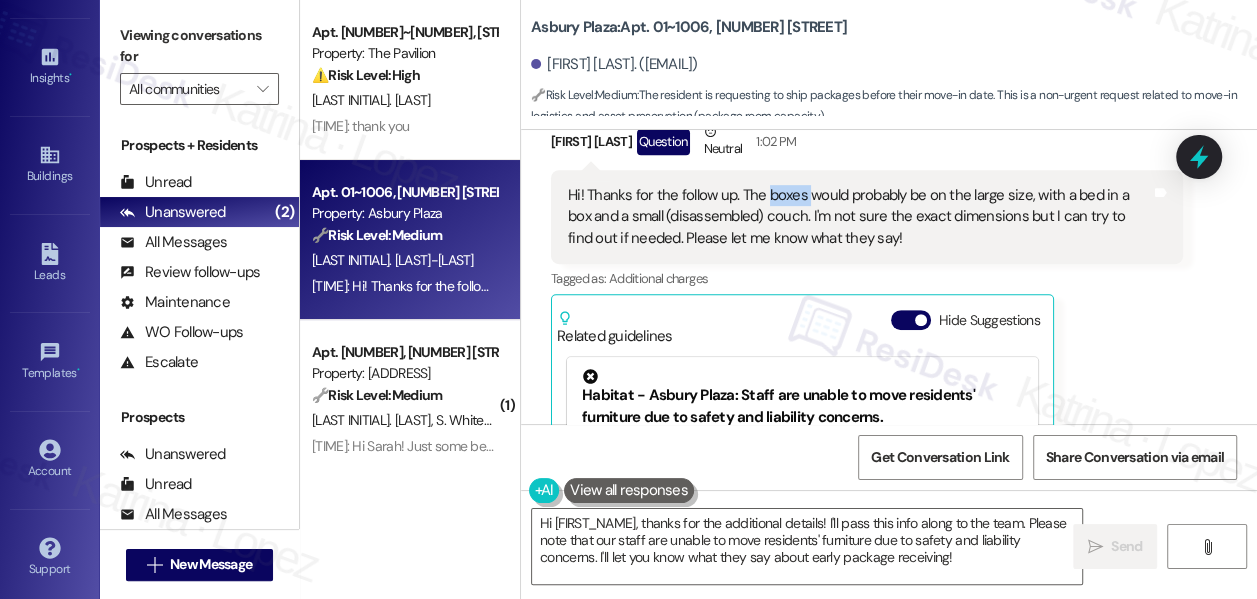 click on "Hi! Thanks for the follow up. The boxes would probably be on the large size, with a bed in a box and a small (disassembled) couch. I'm not sure the exact dimensions but I can try to find out if needed. Please let me know what they say!" at bounding box center [859, 217] 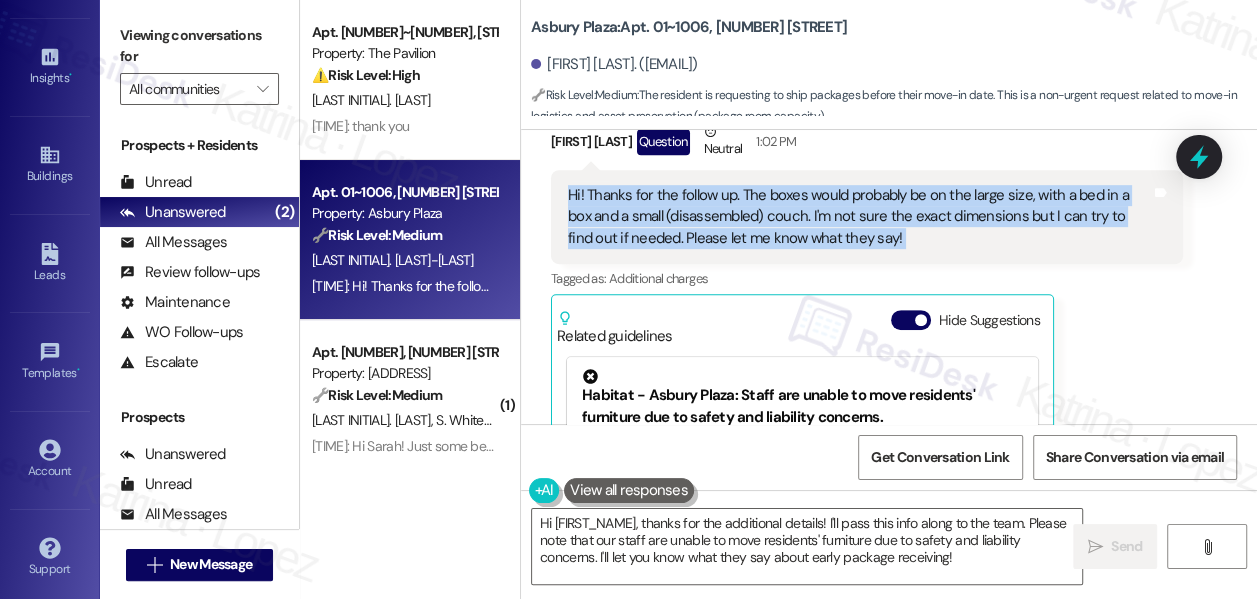 click on "Hi! Thanks for the follow up. The boxes would probably be on the large size, with a bed in a box and a small (disassembled) couch. I'm not sure the exact dimensions but I can try to find out if needed. Please let me know what they say!" at bounding box center (859, 217) 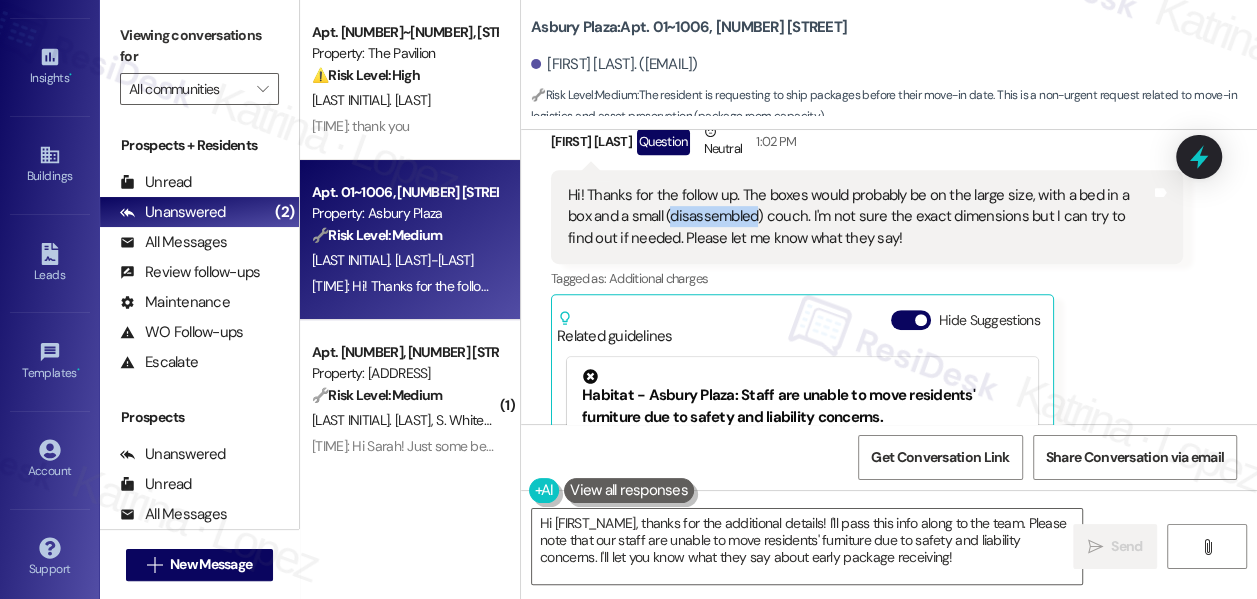 click on "Hi! Thanks for the follow up. The boxes would probably be on the large size, with a bed in a box and a small (disassembled) couch. I'm not sure the exact dimensions but I can try to find out if needed. Please let me know what they say!" at bounding box center [859, 217] 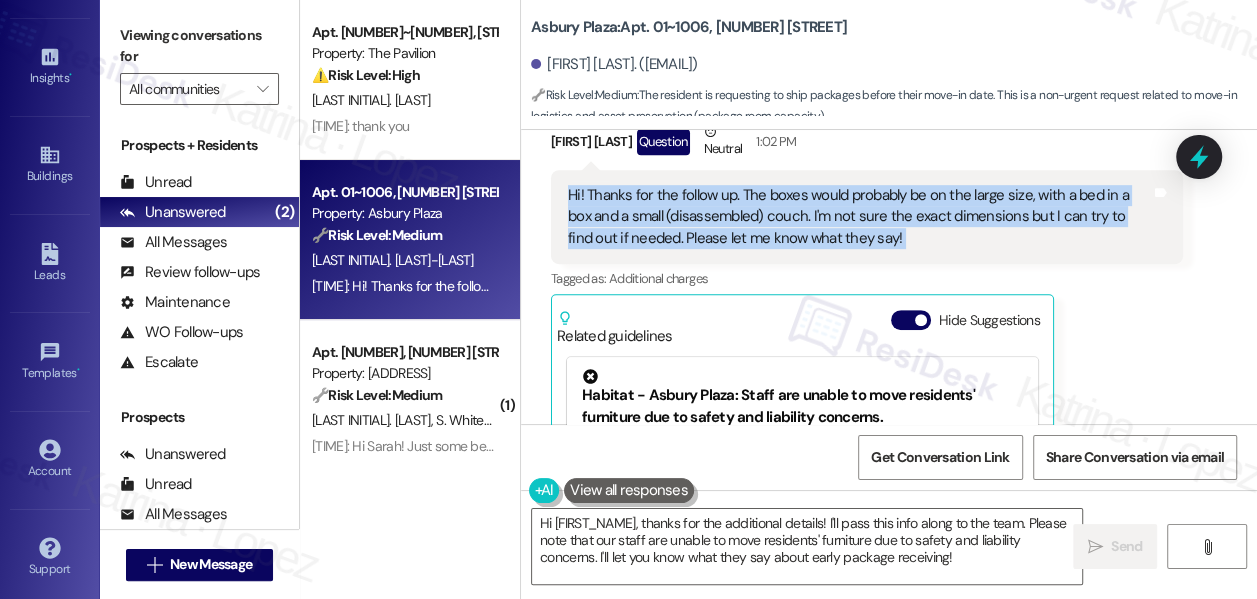 click on "Hi! Thanks for the follow up. The boxes would probably be on the large size, with a bed in a box and a small (disassembled) couch. I'm not sure the exact dimensions but I can try to find out if needed. Please let me know what they say!" at bounding box center (859, 217) 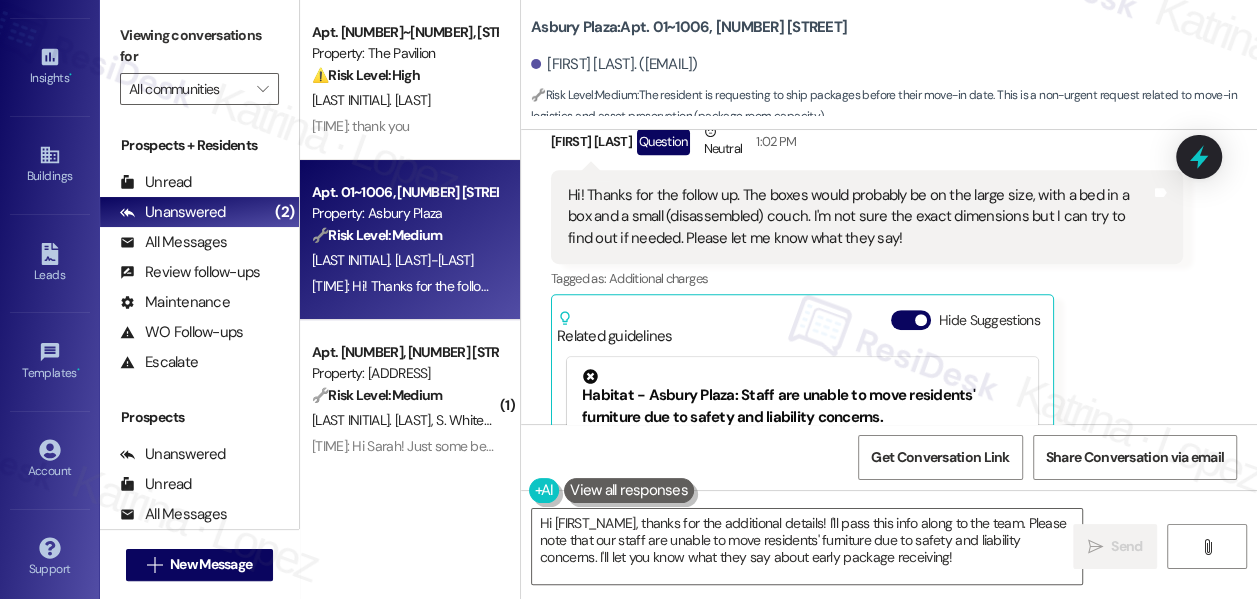 click on "Hi! Thanks for the follow up. The boxes would probably be on the large size, with a bed in a box and a small (disassembled) couch. I'm not sure the exact dimensions but I can try to find out if needed. Please let me know what they say!" at bounding box center [859, 217] 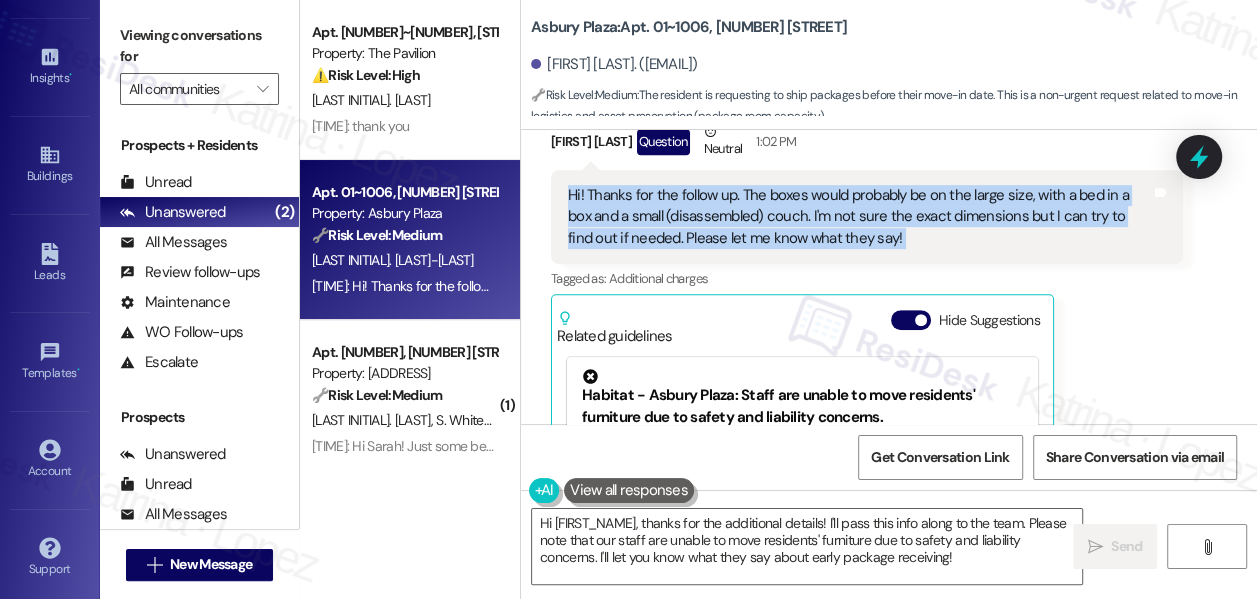 click on "Hi! Thanks for the follow up. The boxes would probably be on the large size, with a bed in a box and a small (disassembled) couch. I'm not sure the exact dimensions but I can try to find out if needed. Please let me know what they say!" at bounding box center (859, 217) 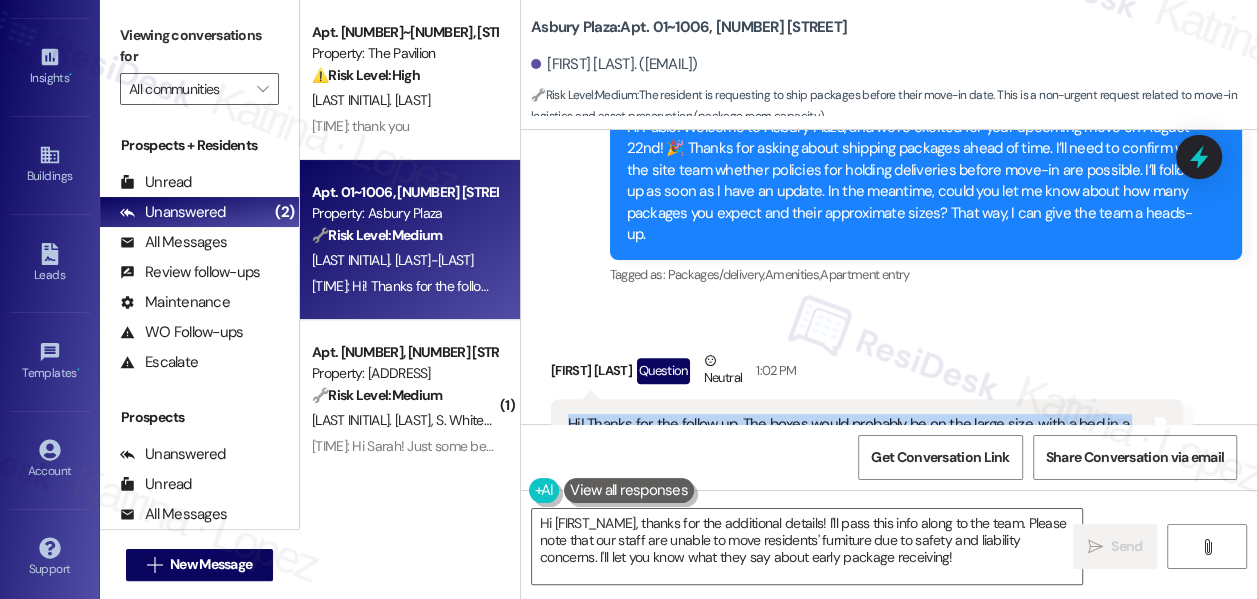 scroll, scrollTop: 349, scrollLeft: 0, axis: vertical 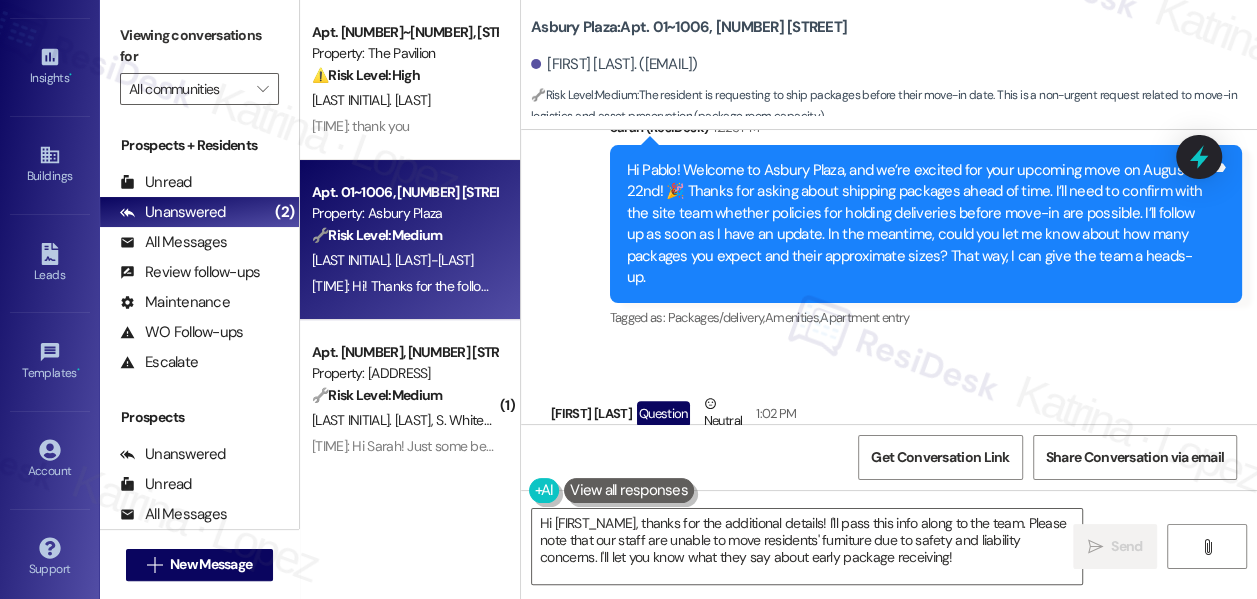 click on "Hi Pablo! Welcome to Asbury Plaza, and we’re excited for your upcoming move on August 22nd! 🎉 Thanks for asking about shipping packages ahead of time. I’ll need to confirm with the site team whether policies for holding deliveries before move-in are possible. I’ll follow up as soon as I have an update. In the meantime, could you let me know about how many packages you expect and their approximate sizes? That way, I can give the team a heads-up." at bounding box center [918, 224] 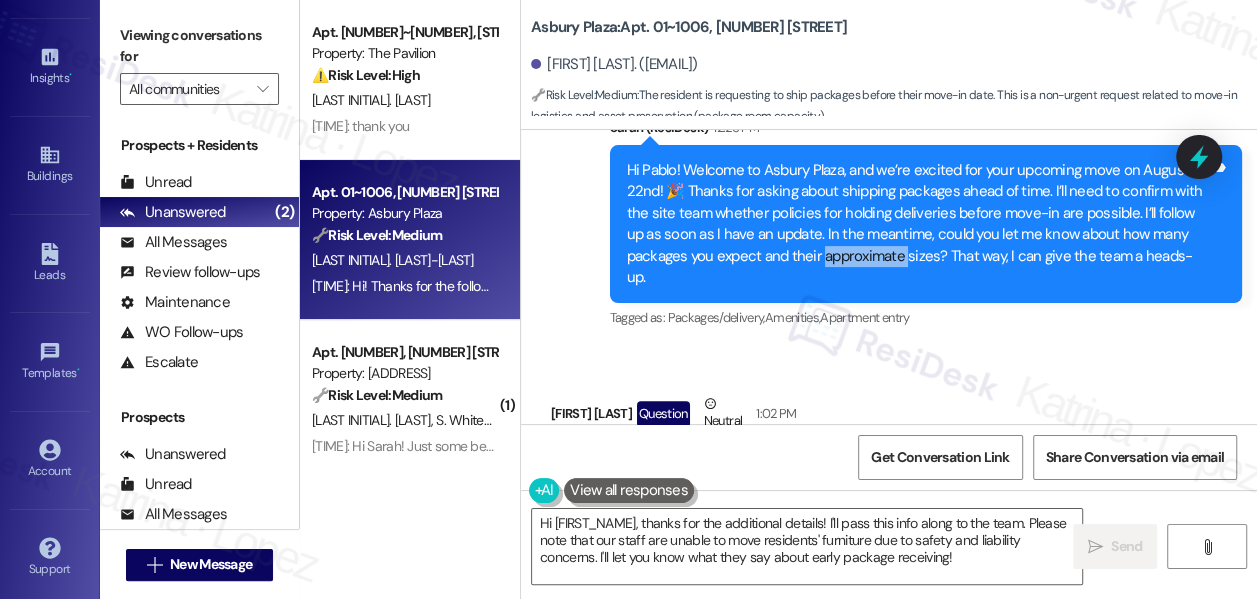 click on "Hi Pablo! Welcome to Asbury Plaza, and we’re excited for your upcoming move on August 22nd! 🎉 Thanks for asking about shipping packages ahead of time. I’ll need to confirm with the site team whether policies for holding deliveries before move-in are possible. I’ll follow up as soon as I have an update. In the meantime, could you let me know about how many packages you expect and their approximate sizes? That way, I can give the team a heads-up." at bounding box center (918, 224) 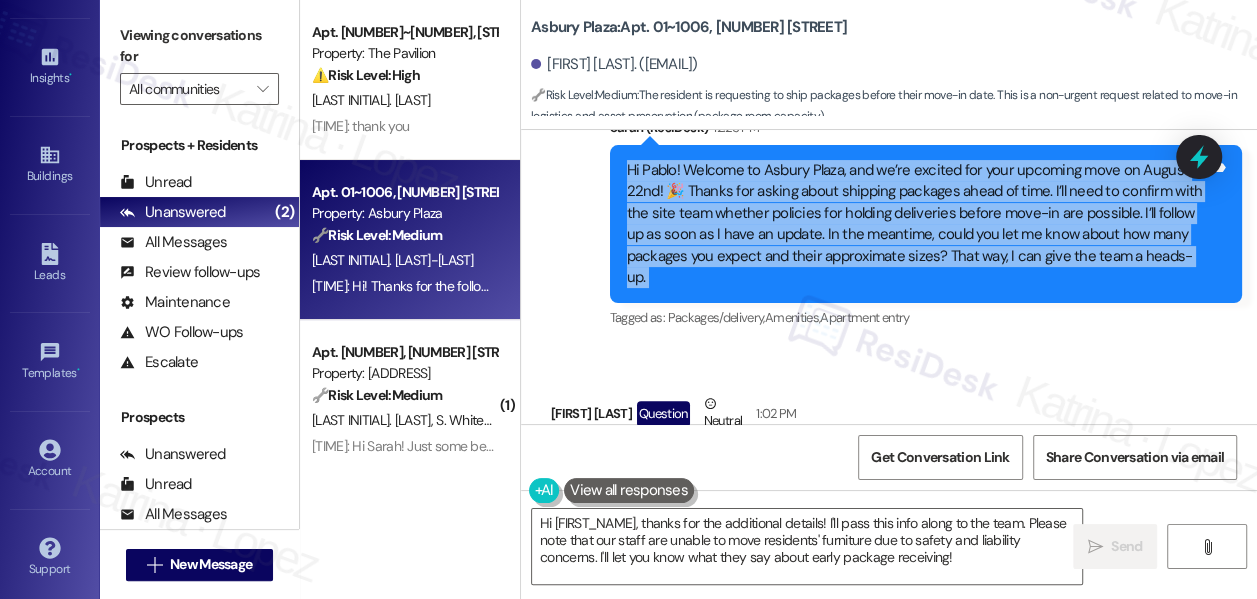 click on "Hi Pablo! Welcome to Asbury Plaza, and we’re excited for your upcoming move on August 22nd! 🎉 Thanks for asking about shipping packages ahead of time. I’ll need to confirm with the site team whether policies for holding deliveries before move-in are possible. I’ll follow up as soon as I have an update. In the meantime, could you let me know about how many packages you expect and their approximate sizes? That way, I can give the team a heads-up." at bounding box center [918, 224] 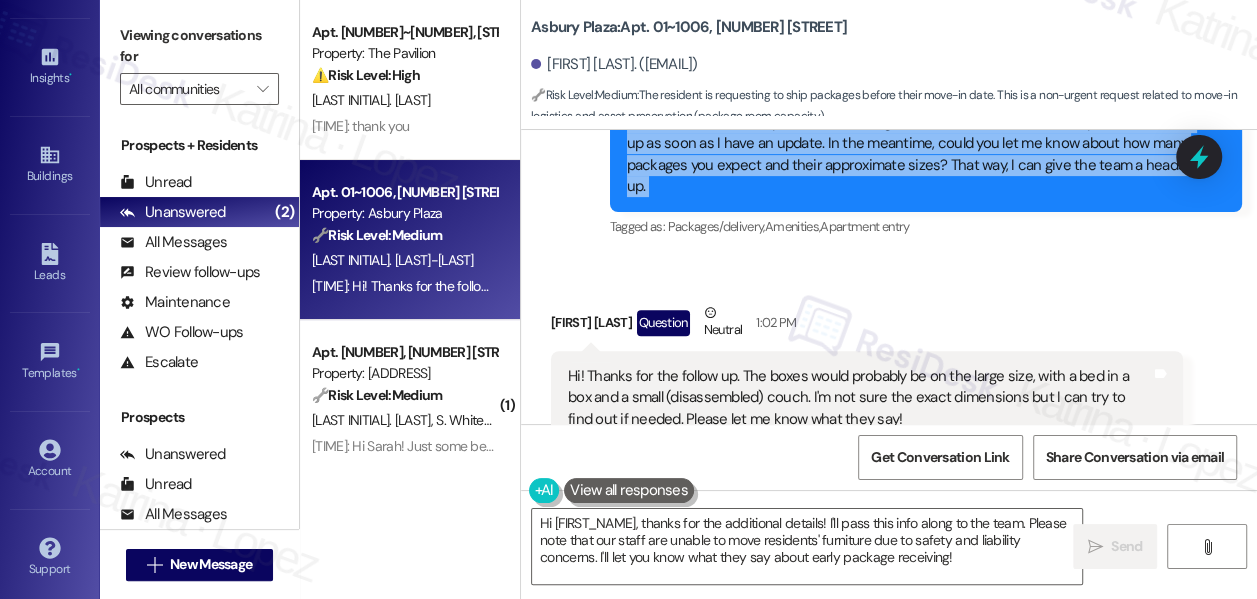 scroll, scrollTop: 530, scrollLeft: 0, axis: vertical 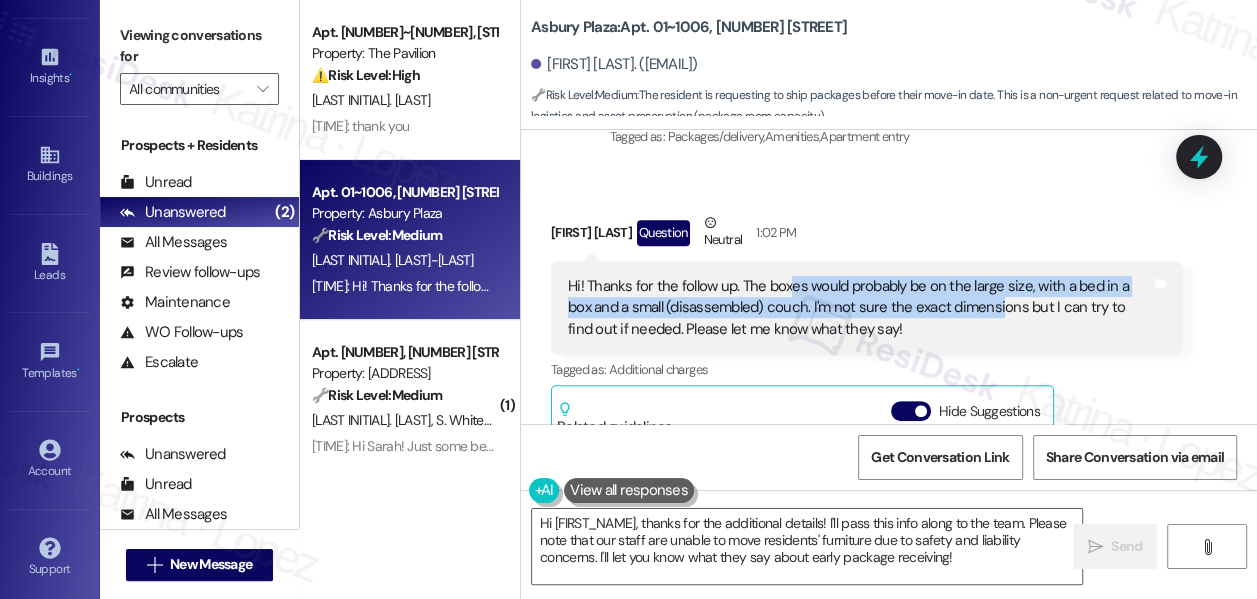 drag, startPoint x: 786, startPoint y: 288, endPoint x: 996, endPoint y: 306, distance: 210.77002 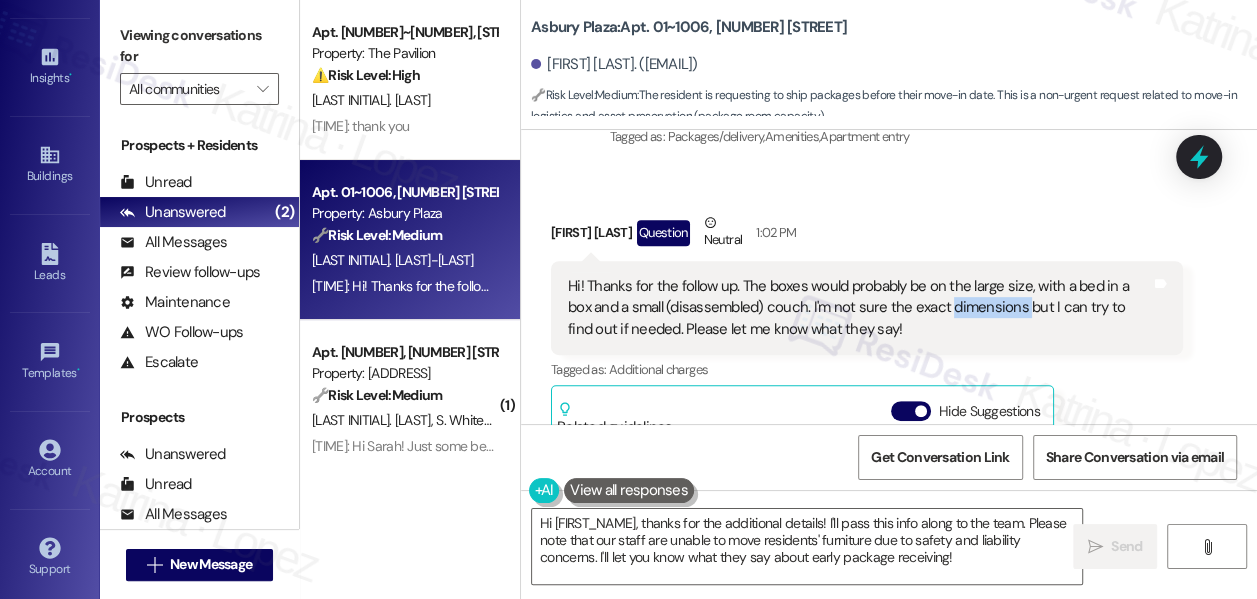 click on "Hi! Thanks for the follow up. The boxes would probably be on the large size, with a bed in a box and a small (disassembled) couch. I'm not sure the exact dimensions but I can try to find out if needed. Please let me know what they say!" at bounding box center [859, 308] 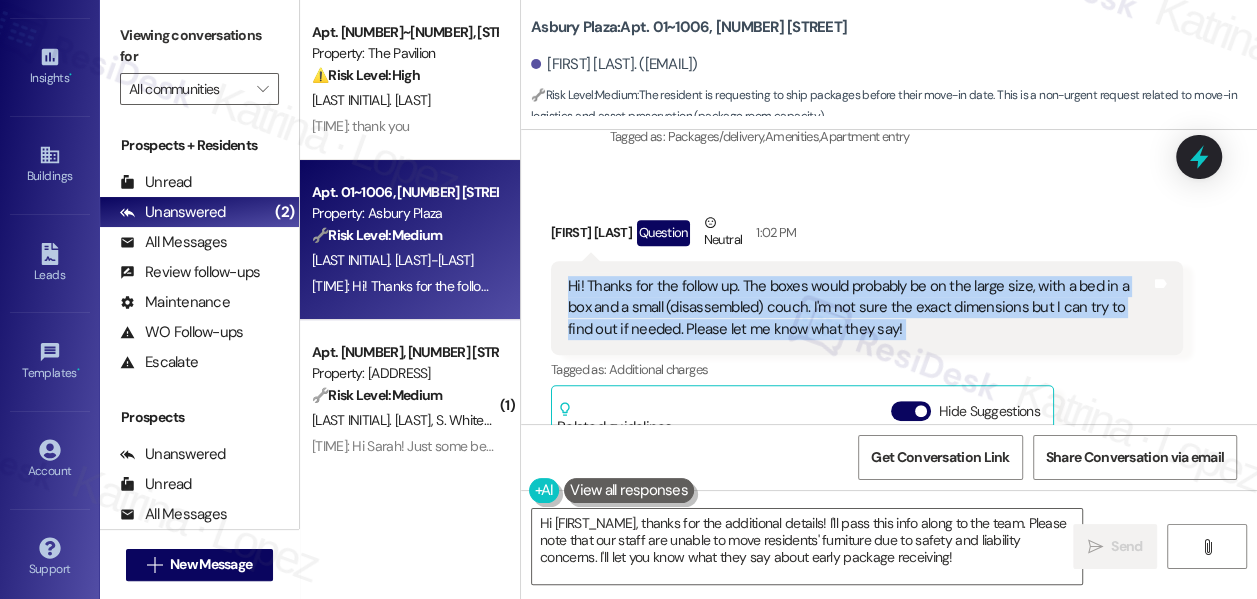 click on "Hi! Thanks for the follow up. The boxes would probably be on the large size, with a bed in a box and a small (disassembled) couch. I'm not sure the exact dimensions but I can try to find out if needed. Please let me know what they say!" at bounding box center (859, 308) 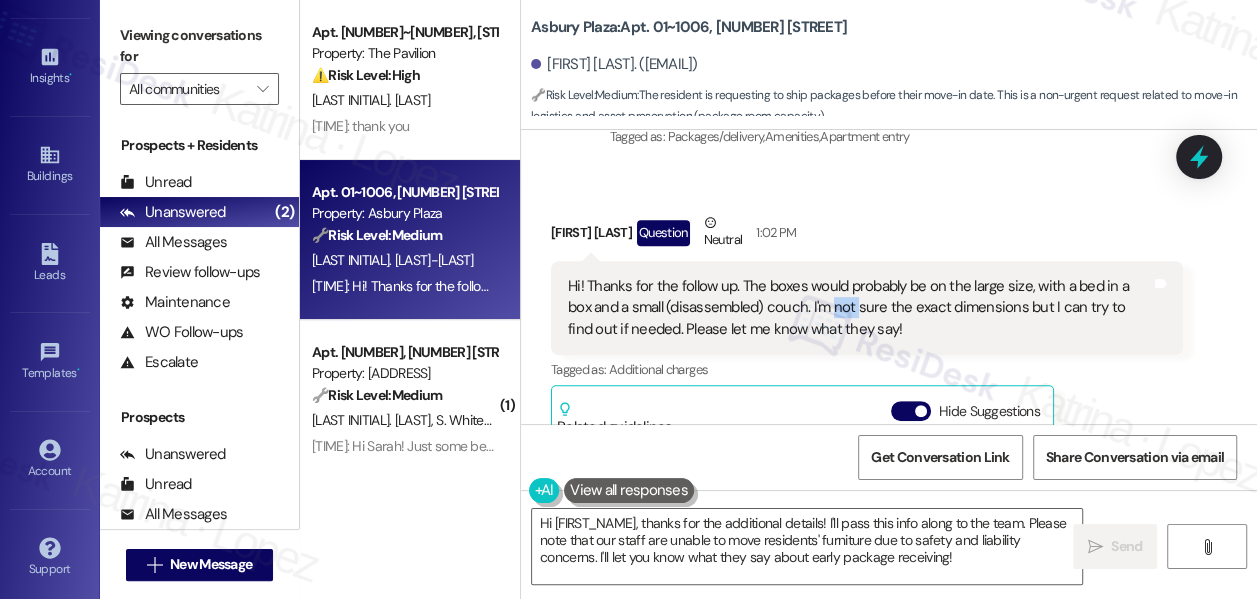 click on "Hi! Thanks for the follow up. The boxes would probably be on the large size, with a bed in a box and a small (disassembled) couch. I'm not sure the exact dimensions but I can try to find out if needed. Please let me know what they say!" at bounding box center [859, 308] 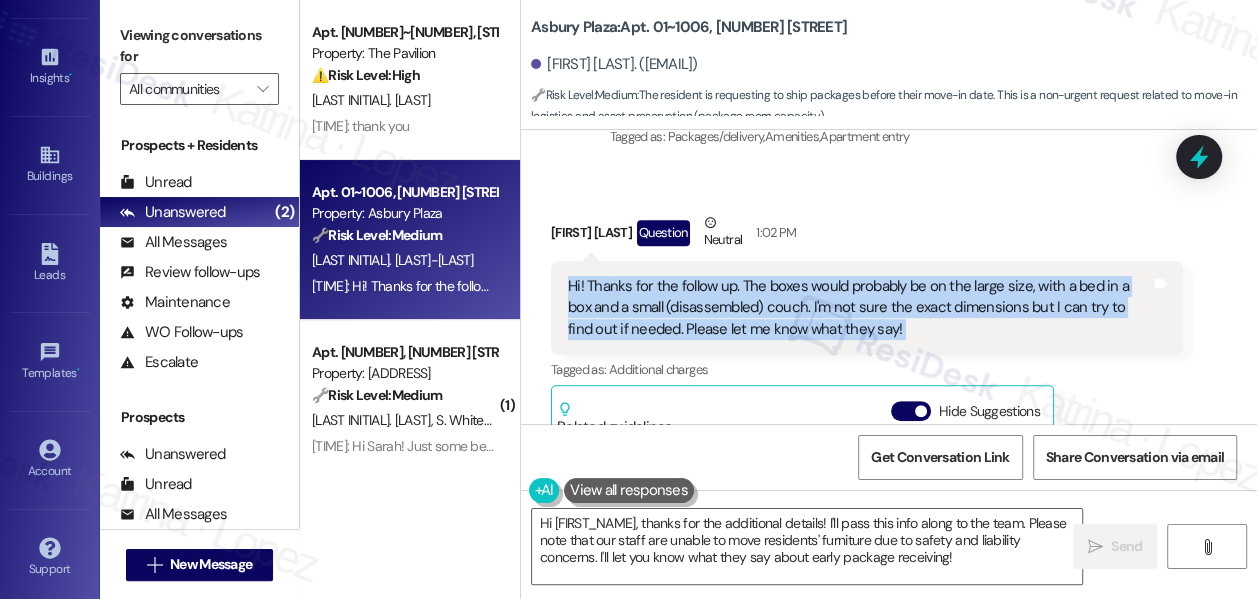 click on "Hi! Thanks for the follow up. The boxes would probably be on the large size, with a bed in a box and a small (disassembled) couch. I'm not sure the exact dimensions but I can try to find out if needed. Please let me know what they say!" at bounding box center [859, 308] 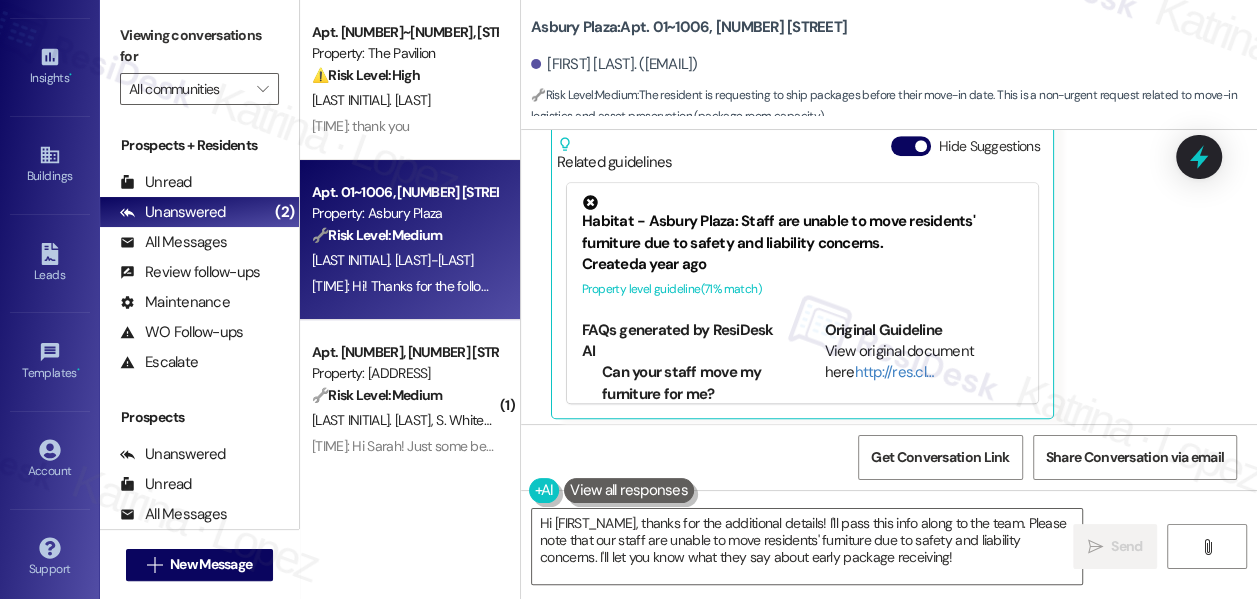 scroll, scrollTop: 650, scrollLeft: 0, axis: vertical 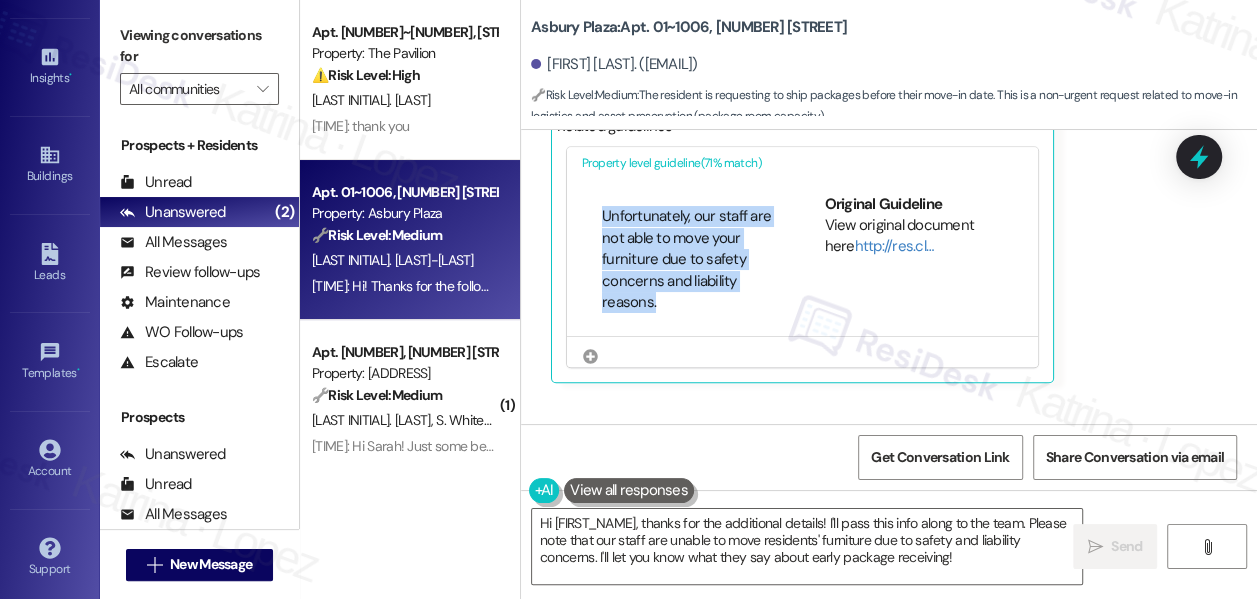 drag, startPoint x: 601, startPoint y: 207, endPoint x: 668, endPoint y: 286, distance: 103.58572 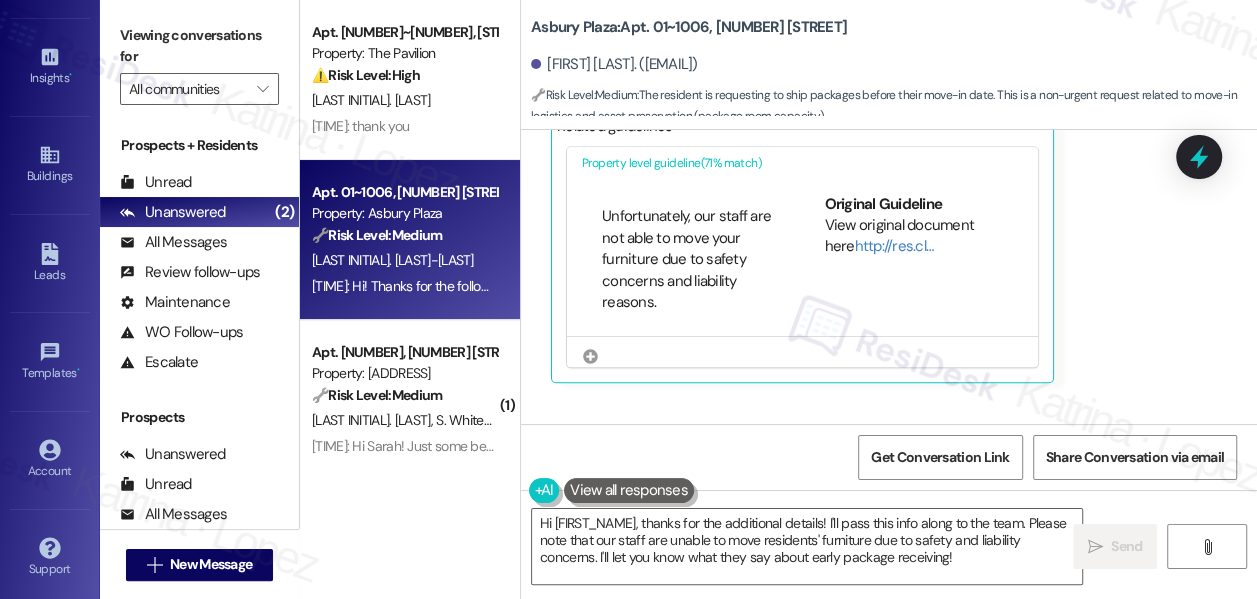 drag, startPoint x: 126, startPoint y: 12, endPoint x: 137, endPoint y: 12, distance: 11 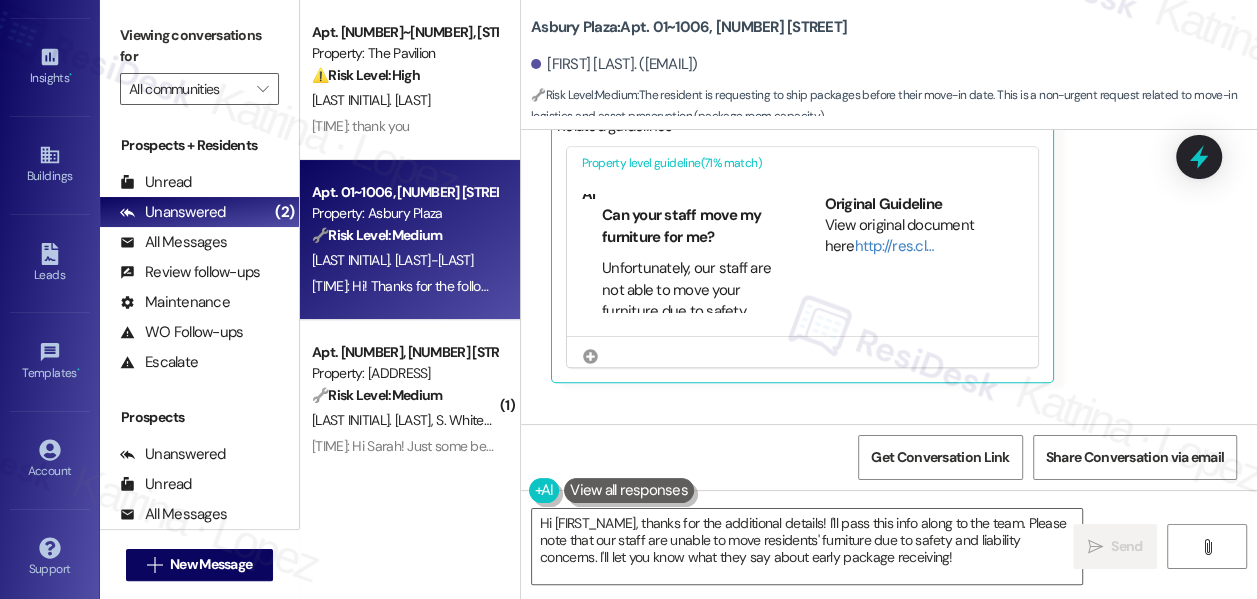 scroll, scrollTop: 0, scrollLeft: 0, axis: both 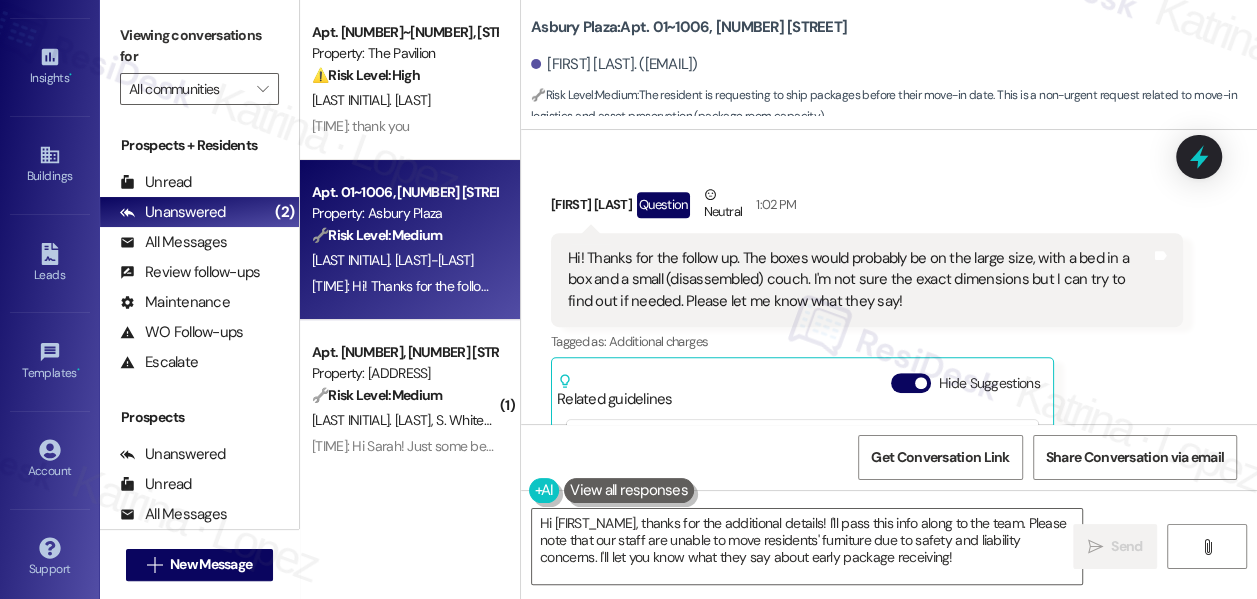 click on "Hi! Thanks for the follow up. The boxes would probably be on the large size, with a bed in a box and a small (disassembled) couch. I'm not sure the exact dimensions but I can try to find out if needed. Please let me know what they say!" at bounding box center (859, 280) 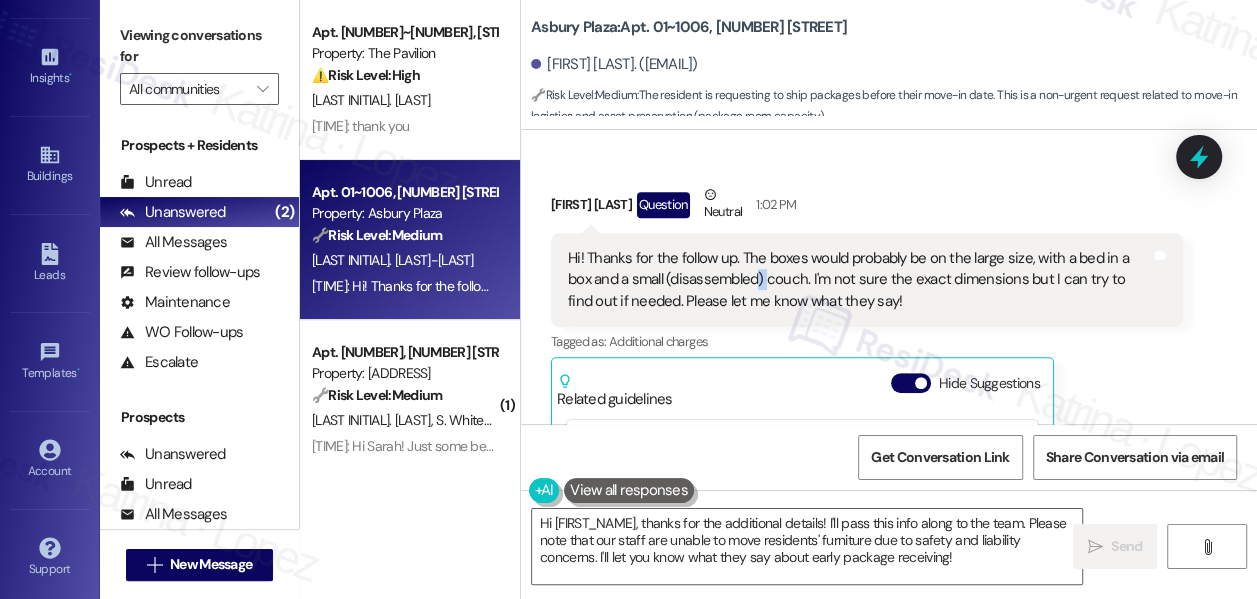 click on "Hi! Thanks for the follow up. The boxes would probably be on the large size, with a bed in a box and a small (disassembled) couch. I'm not sure the exact dimensions but I can try to find out if needed. Please let me know what they say!" at bounding box center [859, 280] 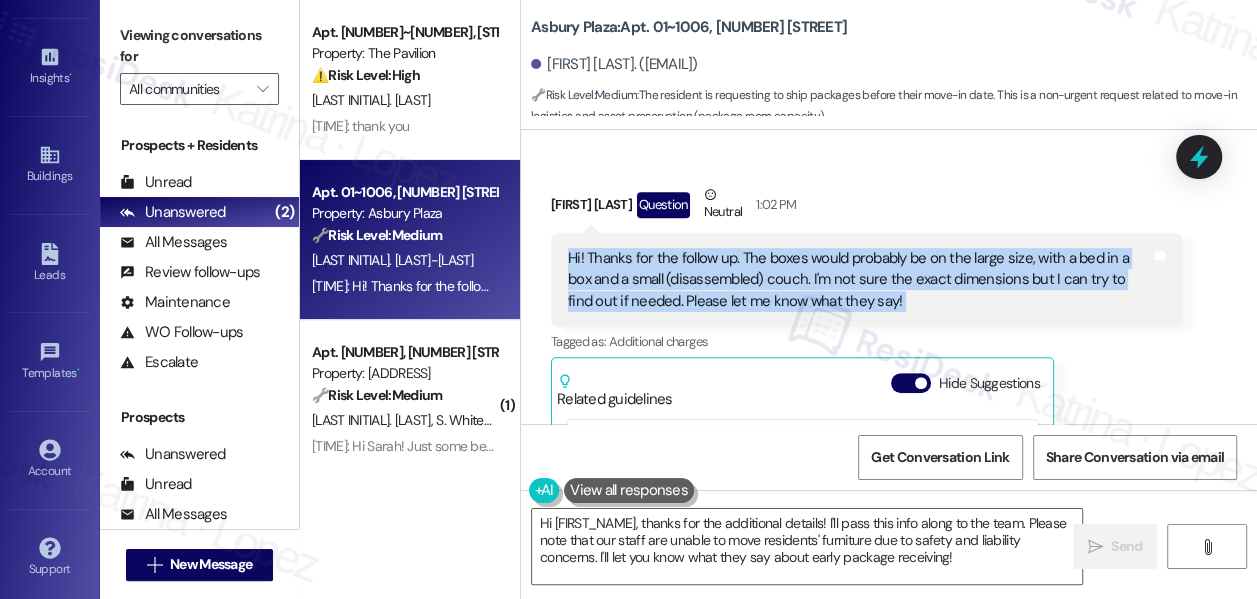 click on "Hi! Thanks for the follow up. The boxes would probably be on the large size, with a bed in a box and a small (disassembled) couch. I'm not sure the exact dimensions but I can try to find out if needed. Please let me know what they say!" at bounding box center (859, 280) 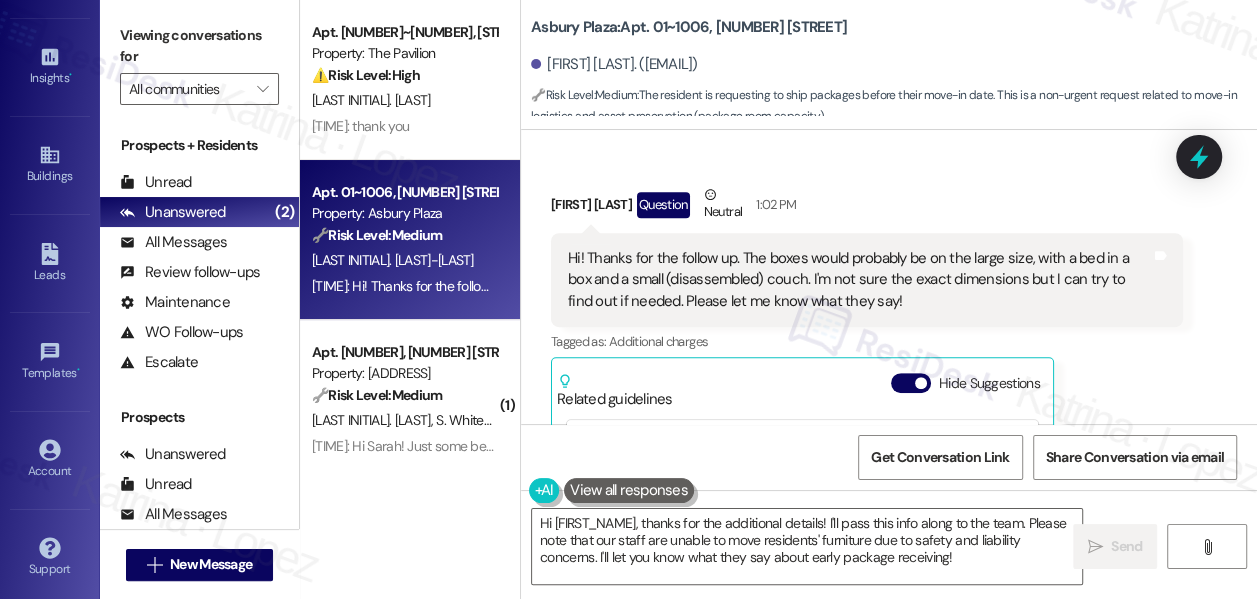 click on "Viewing conversations for" at bounding box center [199, 46] 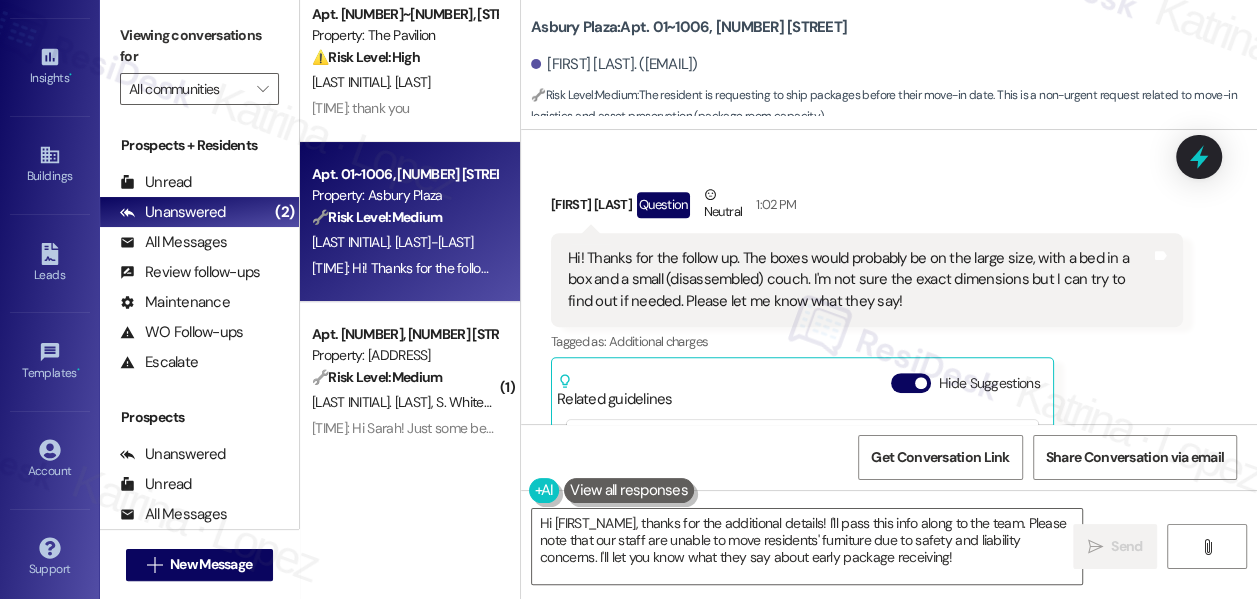 scroll, scrollTop: 23, scrollLeft: 0, axis: vertical 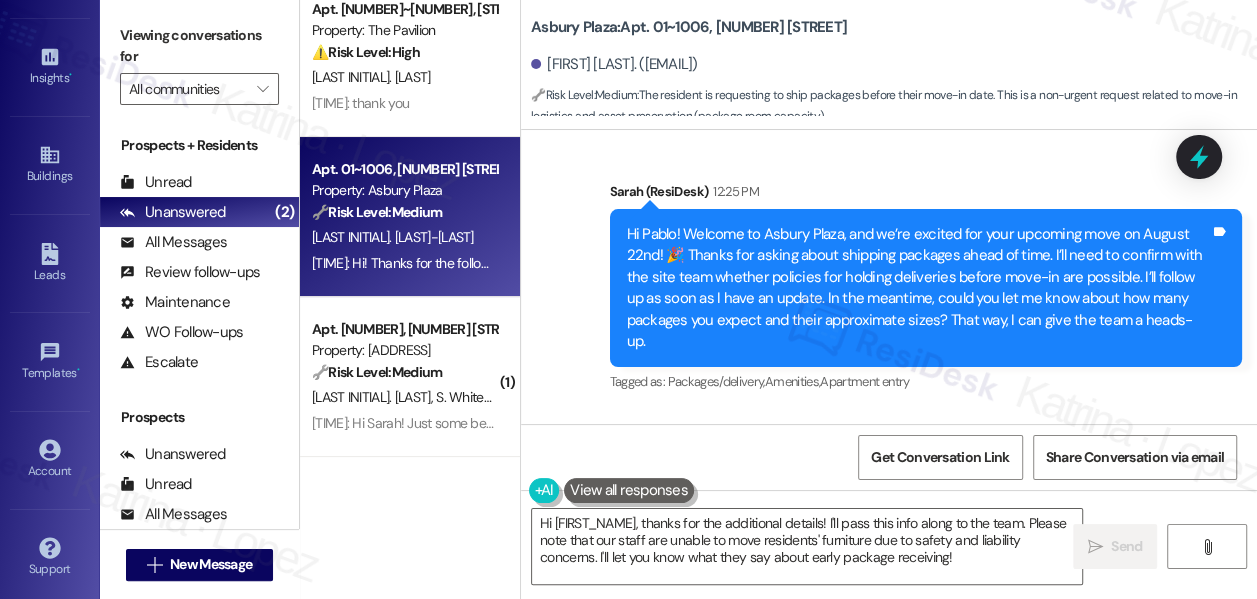 click on "Viewing conversations for All communities " at bounding box center (199, 62) 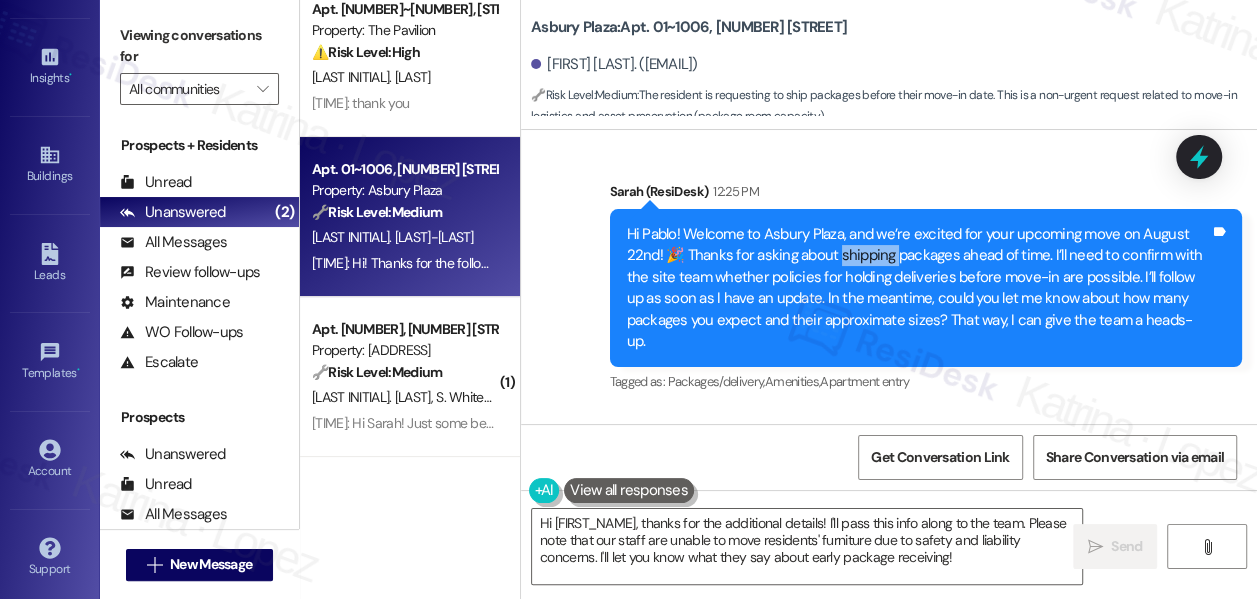 click on "Hi Pablo! Welcome to Asbury Plaza, and we’re excited for your upcoming move on August 22nd! 🎉 Thanks for asking about shipping packages ahead of time. I’ll need to confirm with the site team whether policies for holding deliveries before move-in are possible. I’ll follow up as soon as I have an update. In the meantime, could you let me know about how many packages you expect and their approximate sizes? That way, I can give the team a heads-up." at bounding box center (918, 288) 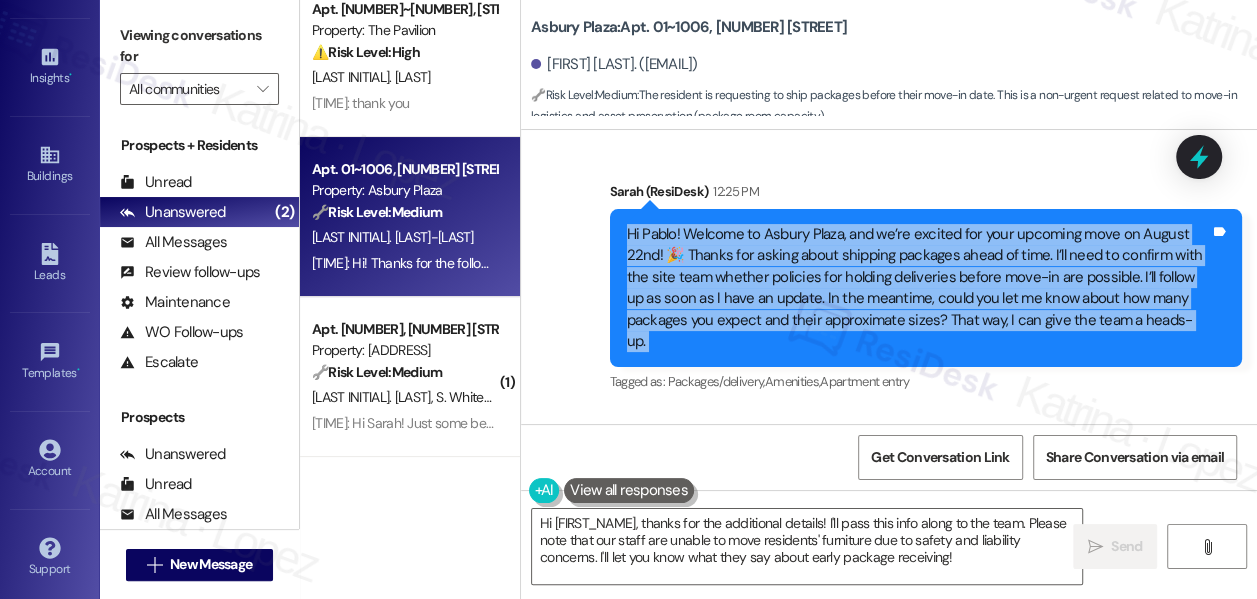 click on "Hi Pablo! Welcome to Asbury Plaza, and we’re excited for your upcoming move on August 22nd! 🎉 Thanks for asking about shipping packages ahead of time. I’ll need to confirm with the site team whether policies for holding deliveries before move-in are possible. I’ll follow up as soon as I have an update. In the meantime, could you let me know about how many packages you expect and their approximate sizes? That way, I can give the team a heads-up." at bounding box center (918, 288) 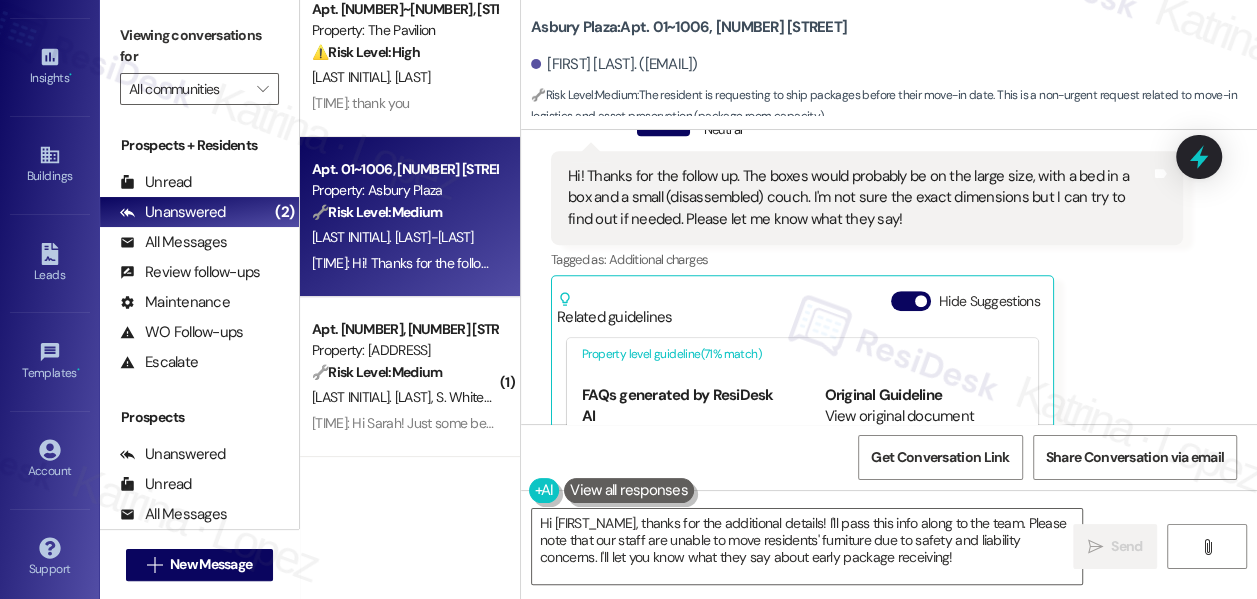 scroll, scrollTop: 649, scrollLeft: 0, axis: vertical 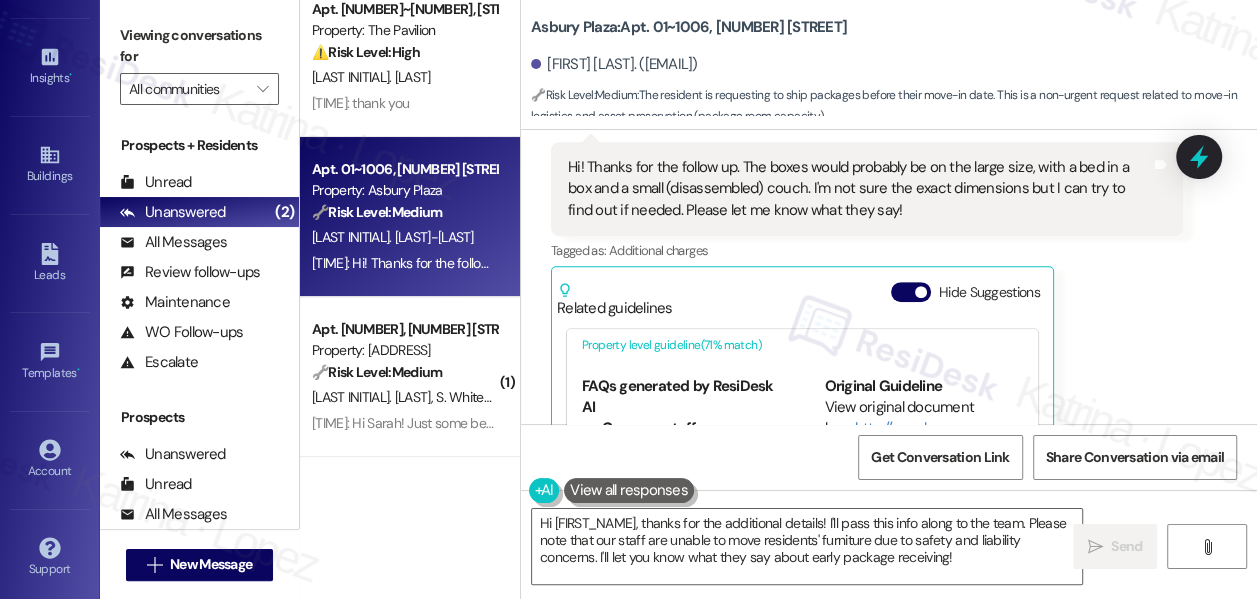 click on "Hi! Thanks for the follow up. The boxes would probably be on the large size, with a bed in a box and a small (disassembled) couch. I'm not sure the exact dimensions but I can try to find out if needed. Please let me know what they say!" at bounding box center [859, 189] 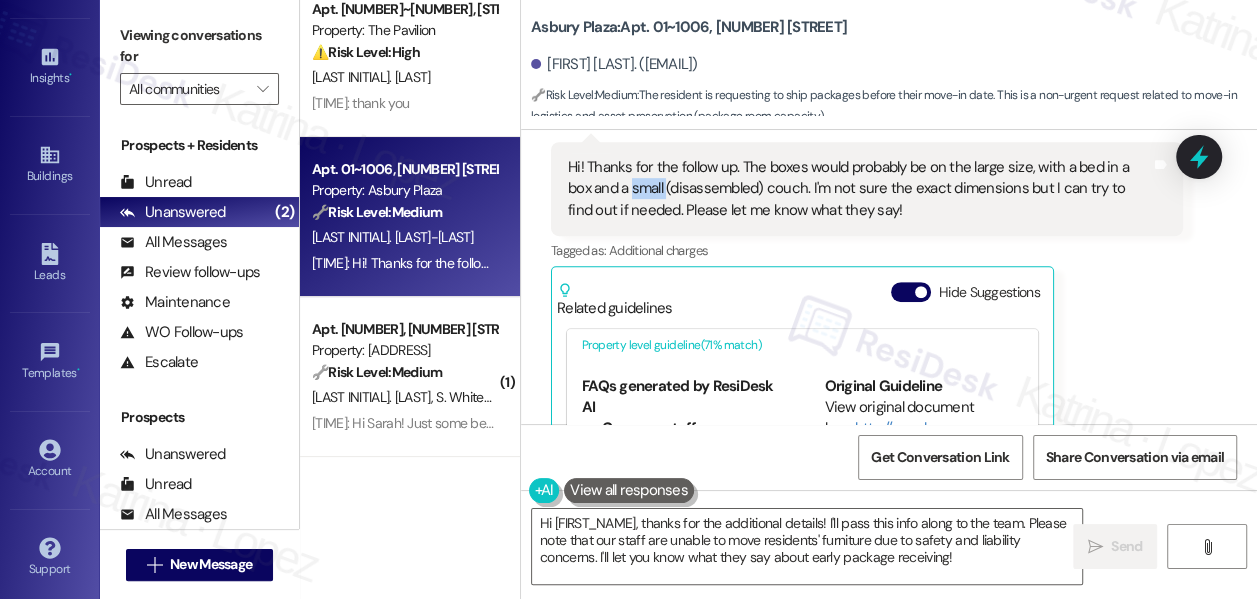 click on "Hi! Thanks for the follow up. The boxes would probably be on the large size, with a bed in a box and a small (disassembled) couch. I'm not sure the exact dimensions but I can try to find out if needed. Please let me know what they say!" at bounding box center [859, 189] 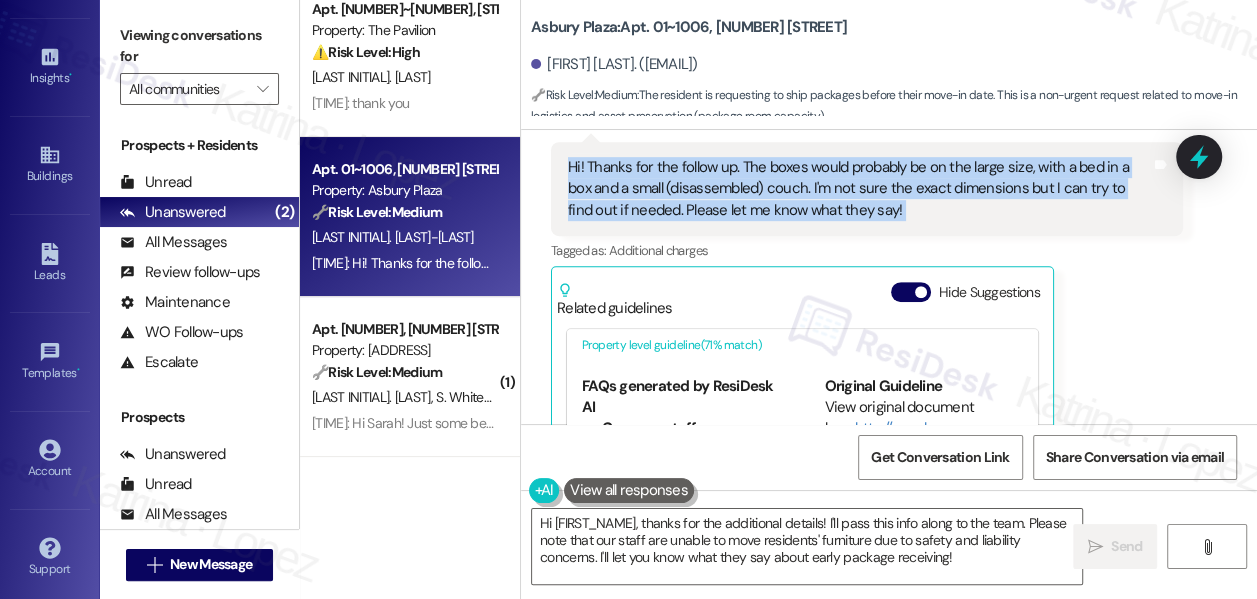click on "Hi! Thanks for the follow up. The boxes would probably be on the large size, with a bed in a box and a small (disassembled) couch. I'm not sure the exact dimensions but I can try to find out if needed. Please let me know what they say!" at bounding box center [859, 189] 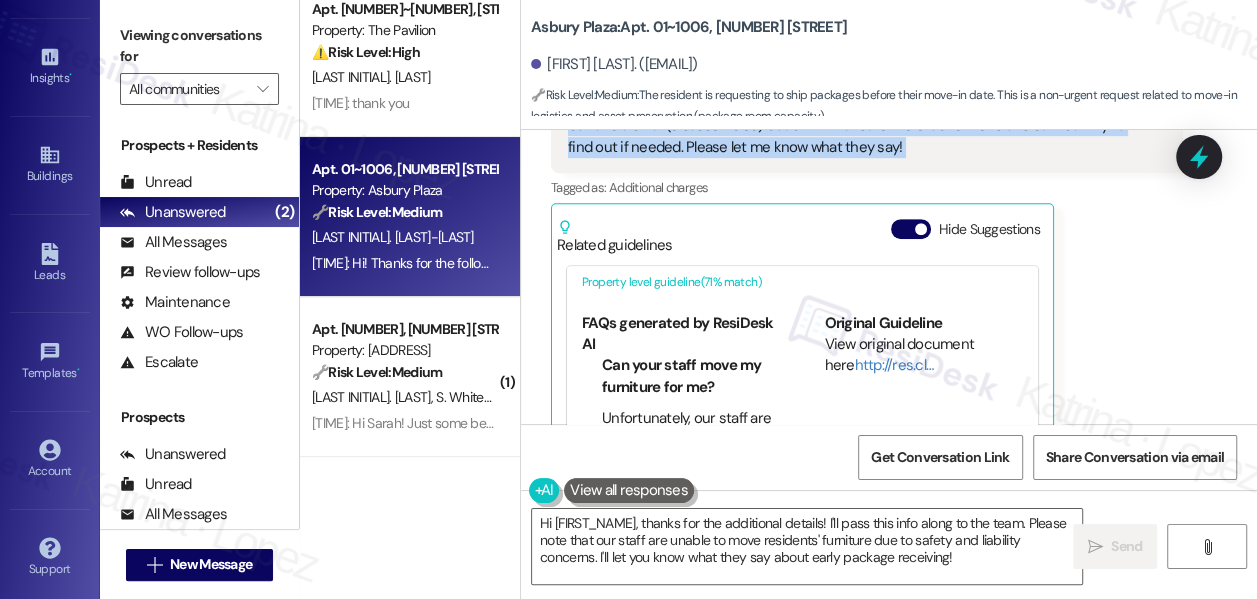 scroll, scrollTop: 740, scrollLeft: 0, axis: vertical 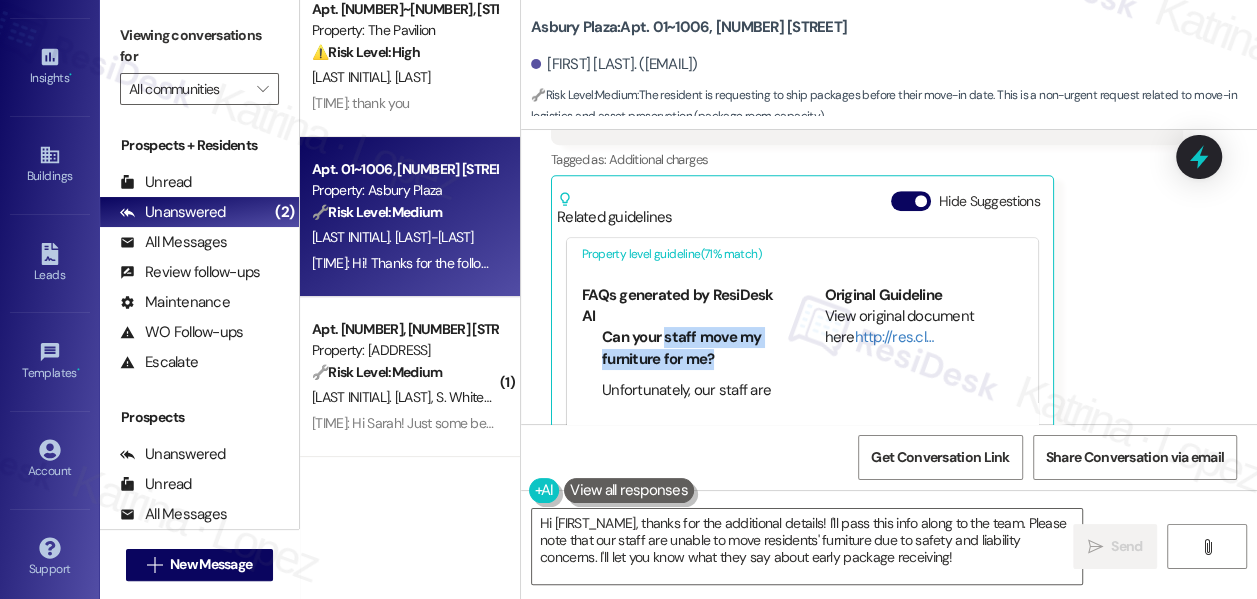 drag, startPoint x: 663, startPoint y: 338, endPoint x: 718, endPoint y: 358, distance: 58.5235 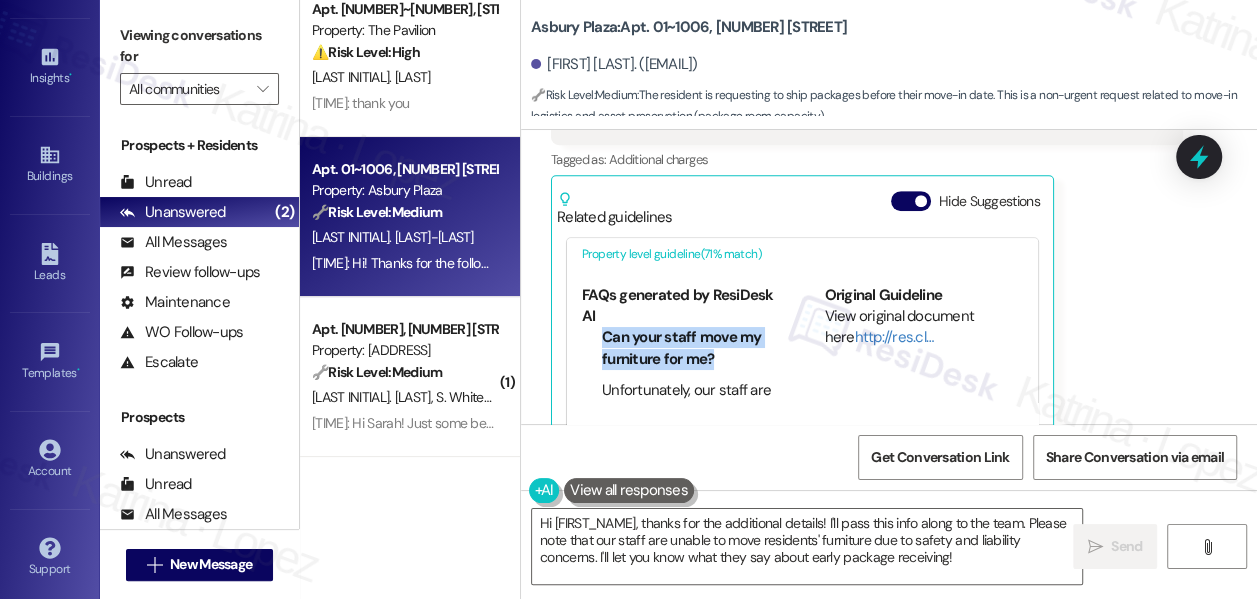 drag, startPoint x: 723, startPoint y: 358, endPoint x: 606, endPoint y: 336, distance: 119.05041 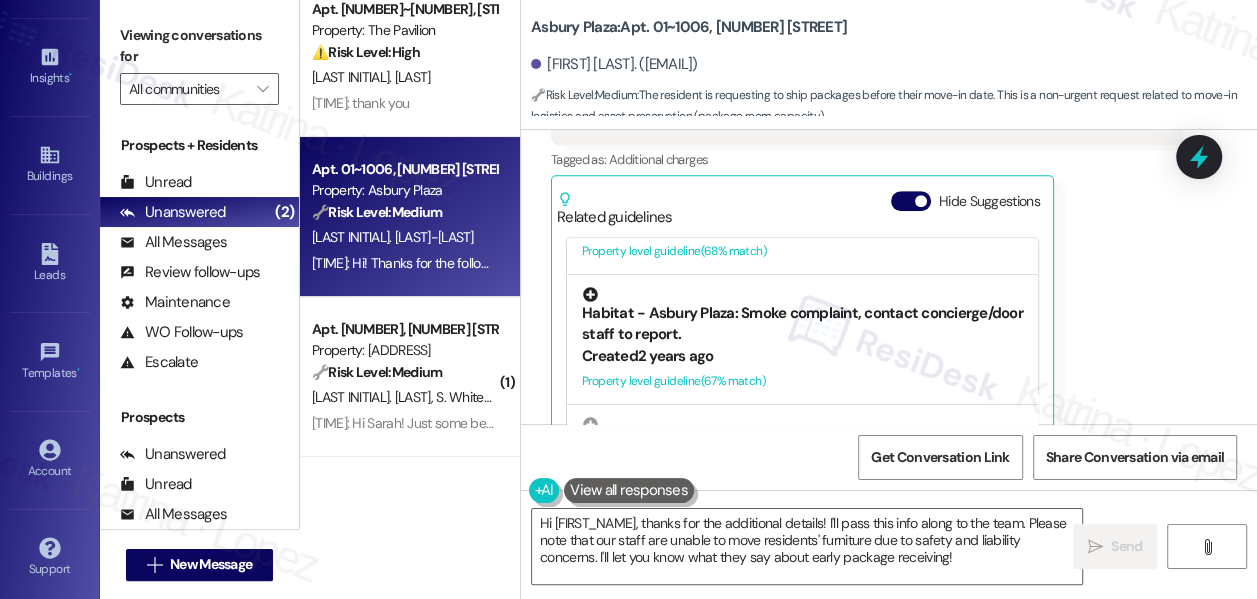 scroll, scrollTop: 406, scrollLeft: 0, axis: vertical 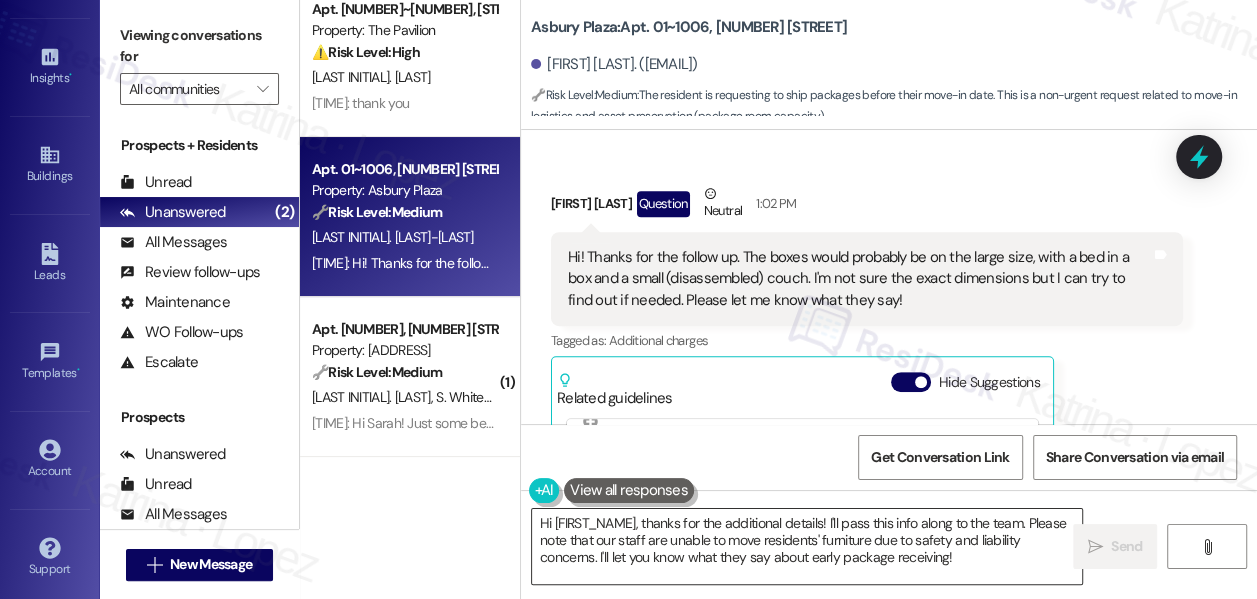 click on "Hi [FIRST_NAME], thanks for the additional details! I'll pass this info along to the team. Please note that our staff are unable to move residents' furniture due to safety and liability concerns. I'll let you know what they say about early package receiving!" at bounding box center [807, 546] 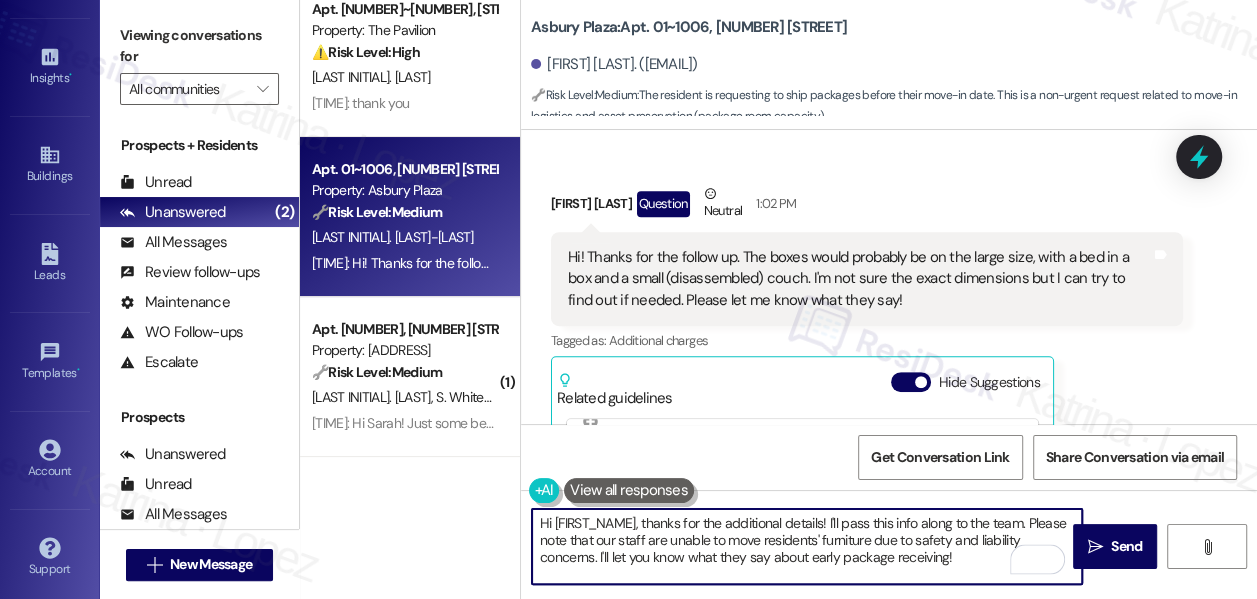 drag, startPoint x: 830, startPoint y: 522, endPoint x: 499, endPoint y: 511, distance: 331.18274 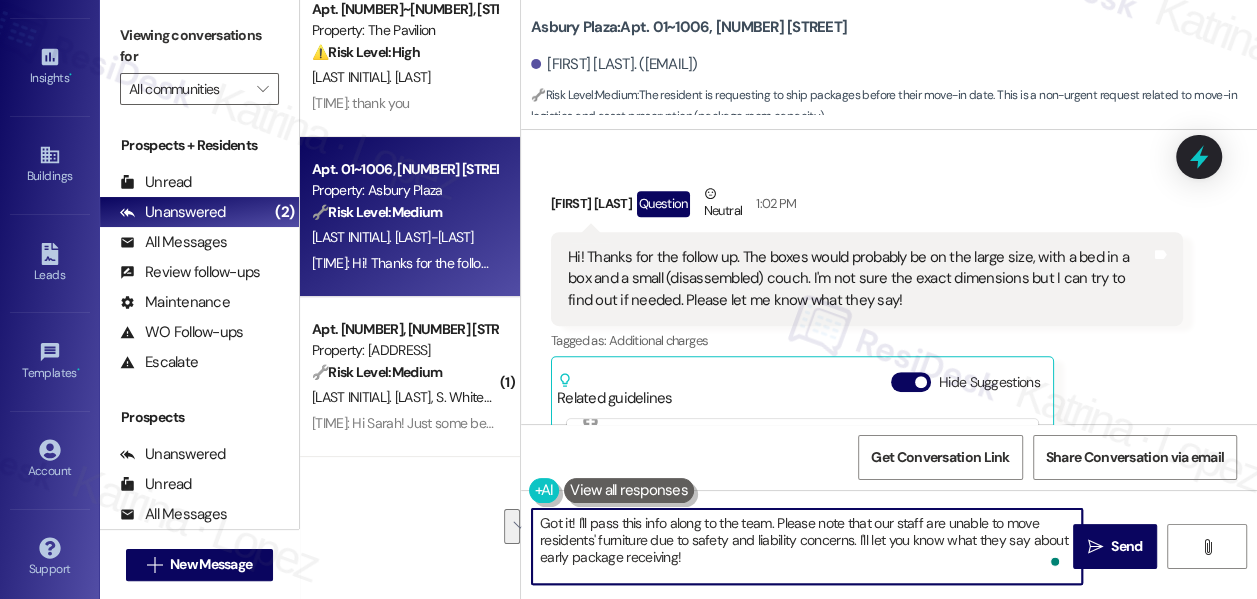 drag, startPoint x: 768, startPoint y: 527, endPoint x: 838, endPoint y: 546, distance: 72.53275 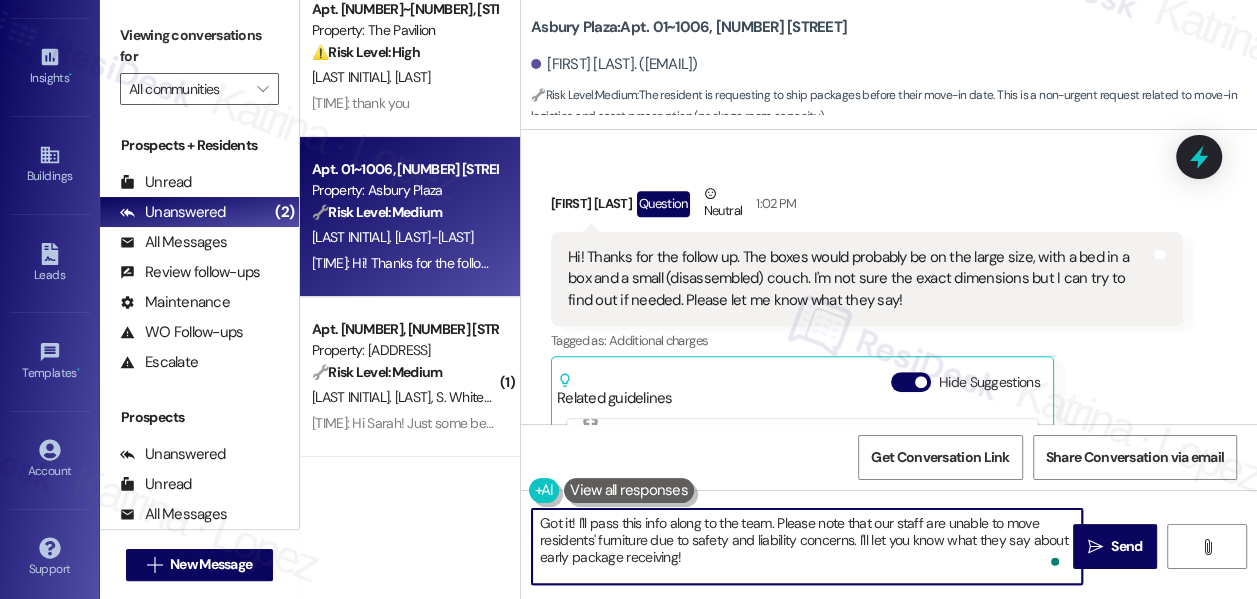 drag, startPoint x: 771, startPoint y: 519, endPoint x: 868, endPoint y: 553, distance: 102.78619 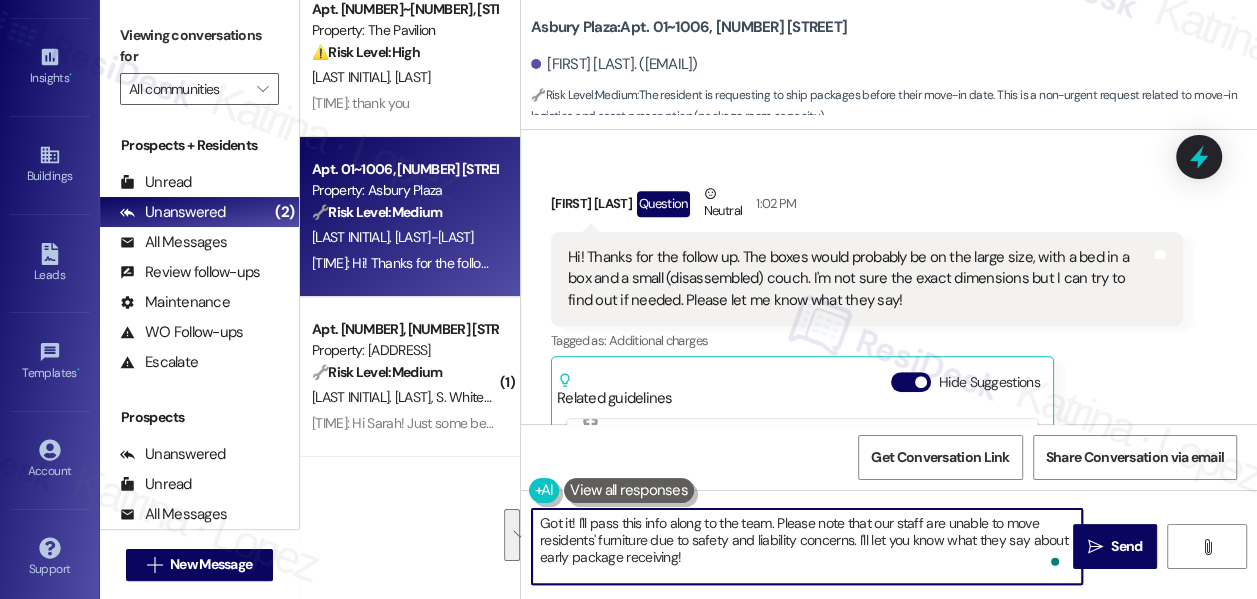 click on "[FIRST] [LAST] Question Neutral [TIME]" at bounding box center (867, 207) 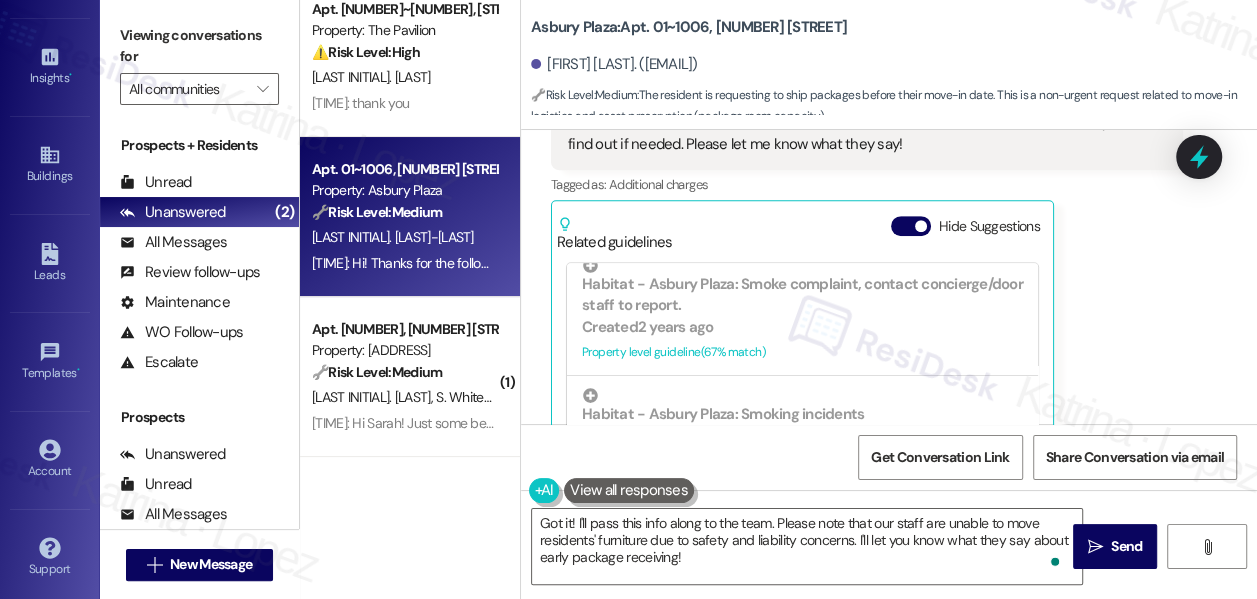 scroll, scrollTop: 741, scrollLeft: 0, axis: vertical 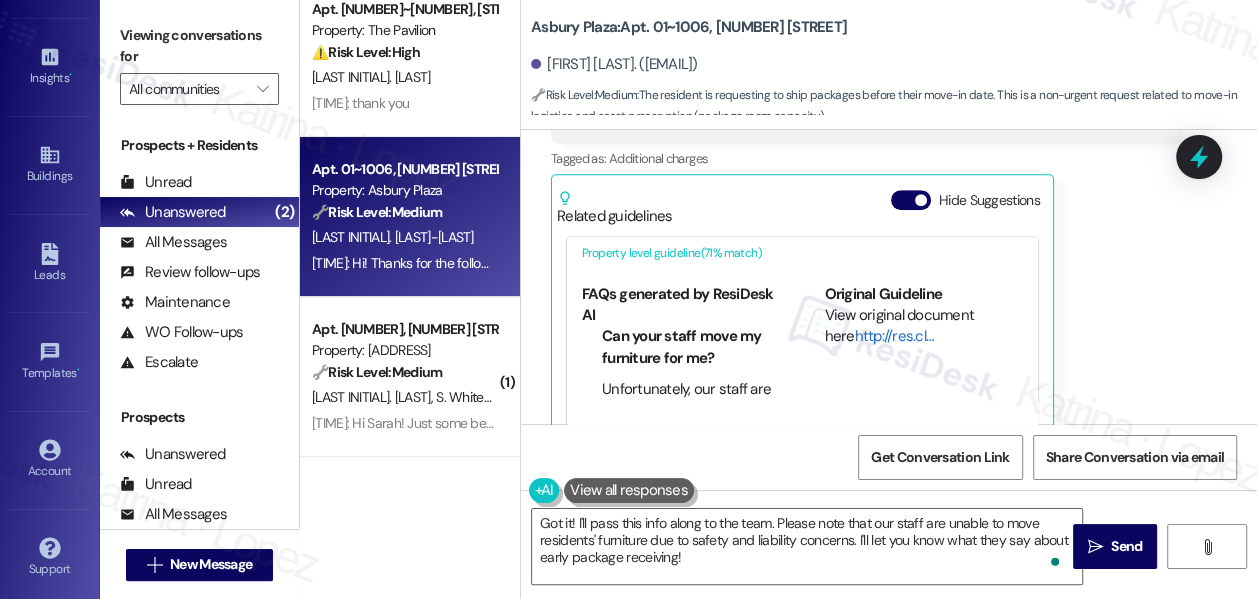 click on "http://res.cl…" at bounding box center (893, 336) 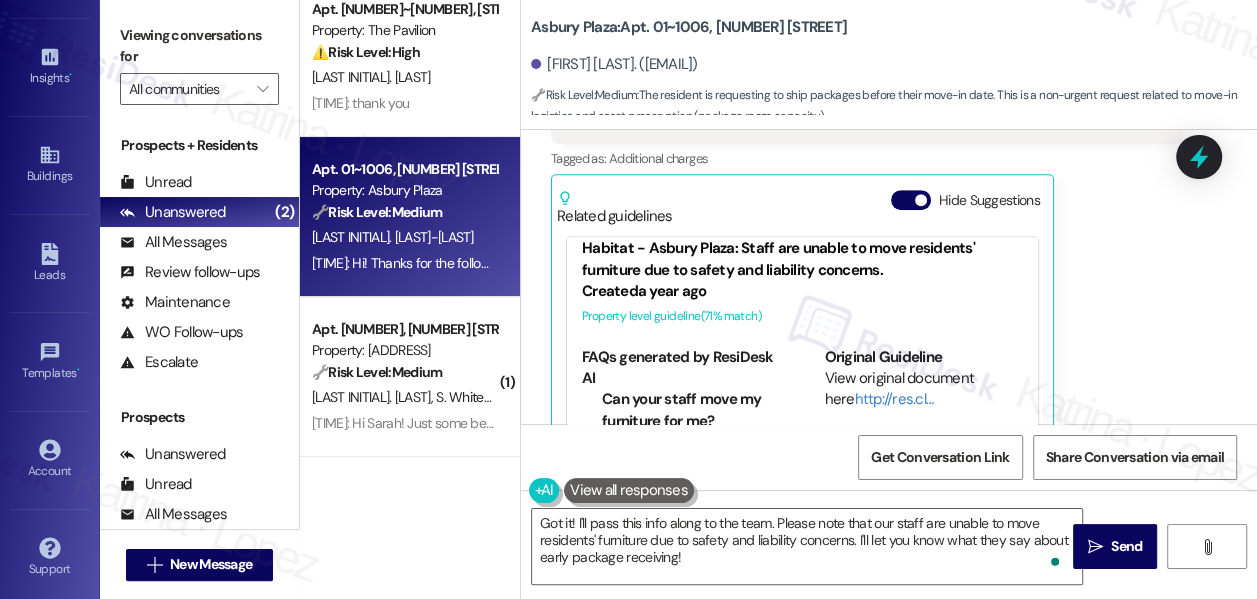 scroll, scrollTop: 0, scrollLeft: 0, axis: both 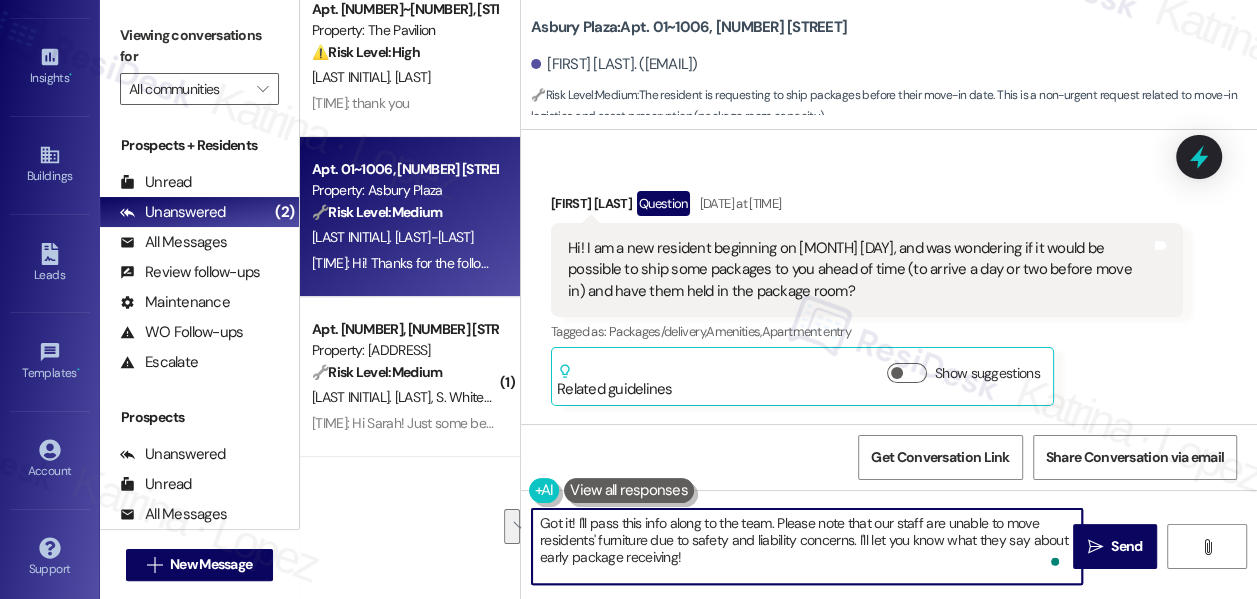 drag, startPoint x: 595, startPoint y: 538, endPoint x: 823, endPoint y: 558, distance: 228.87552 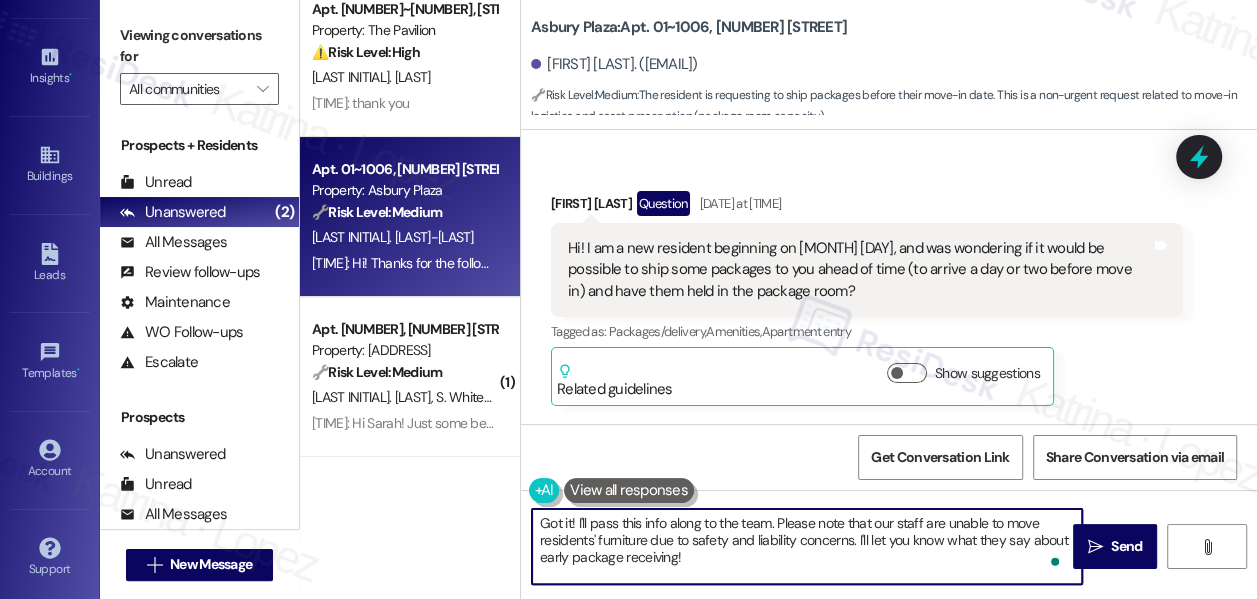 click on "Got it! I'll pass this info along to the team. Please note that our staff are unable to move residents' furniture due to safety and liability concerns. I'll let you know what they say about early package receiving!" at bounding box center (807, 546) 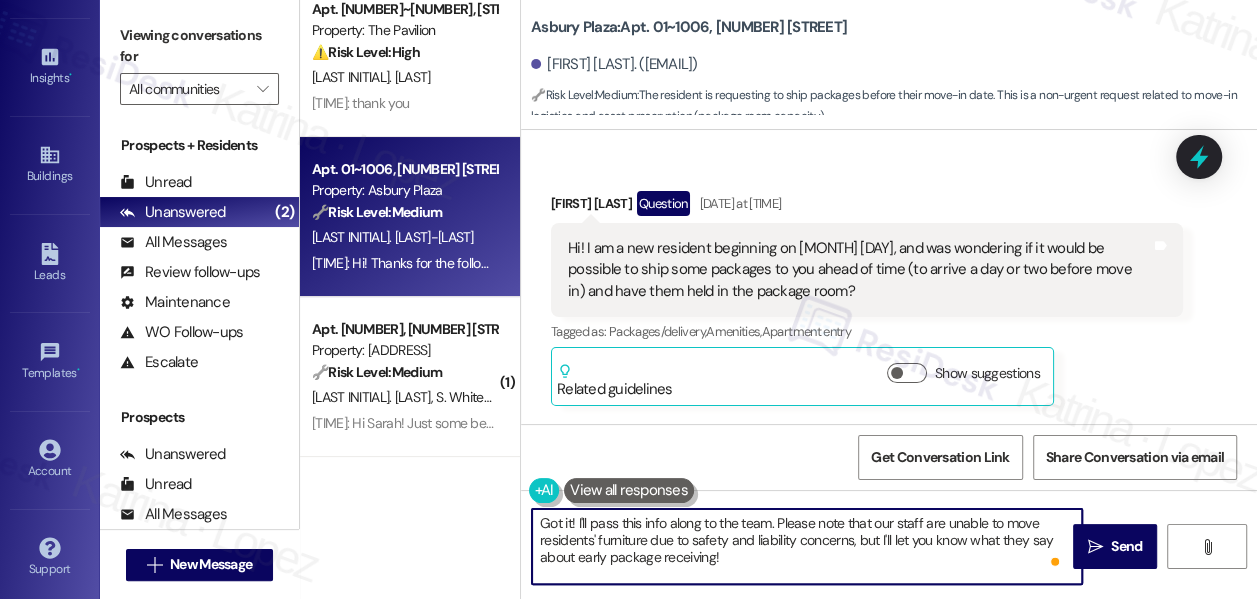 click on "Got it! I'll pass this info along to the team. Please note that our staff are unable to move residents' furniture due to safety and liability concerns, but I'll let you know what they say about early package receiving!" at bounding box center [807, 546] 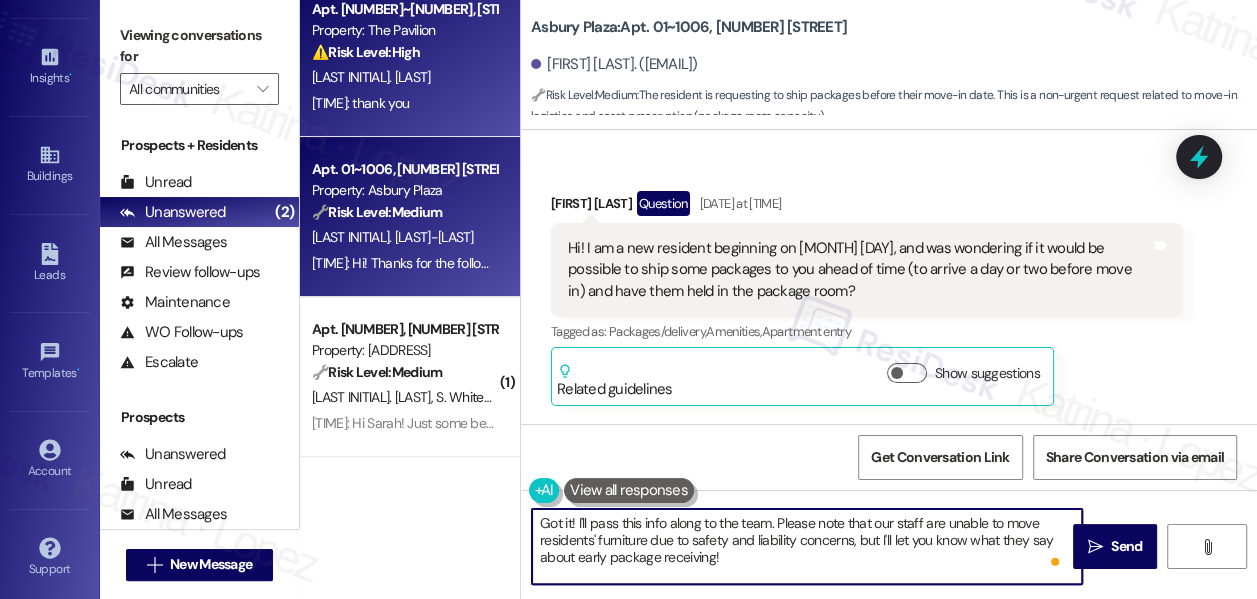 type on "Got it! I'll pass this info along to the team. Please note that our staff are unable to move residents' furniture due to safety and liability concerns, but I'll let you know what they say about early package receiving!" 